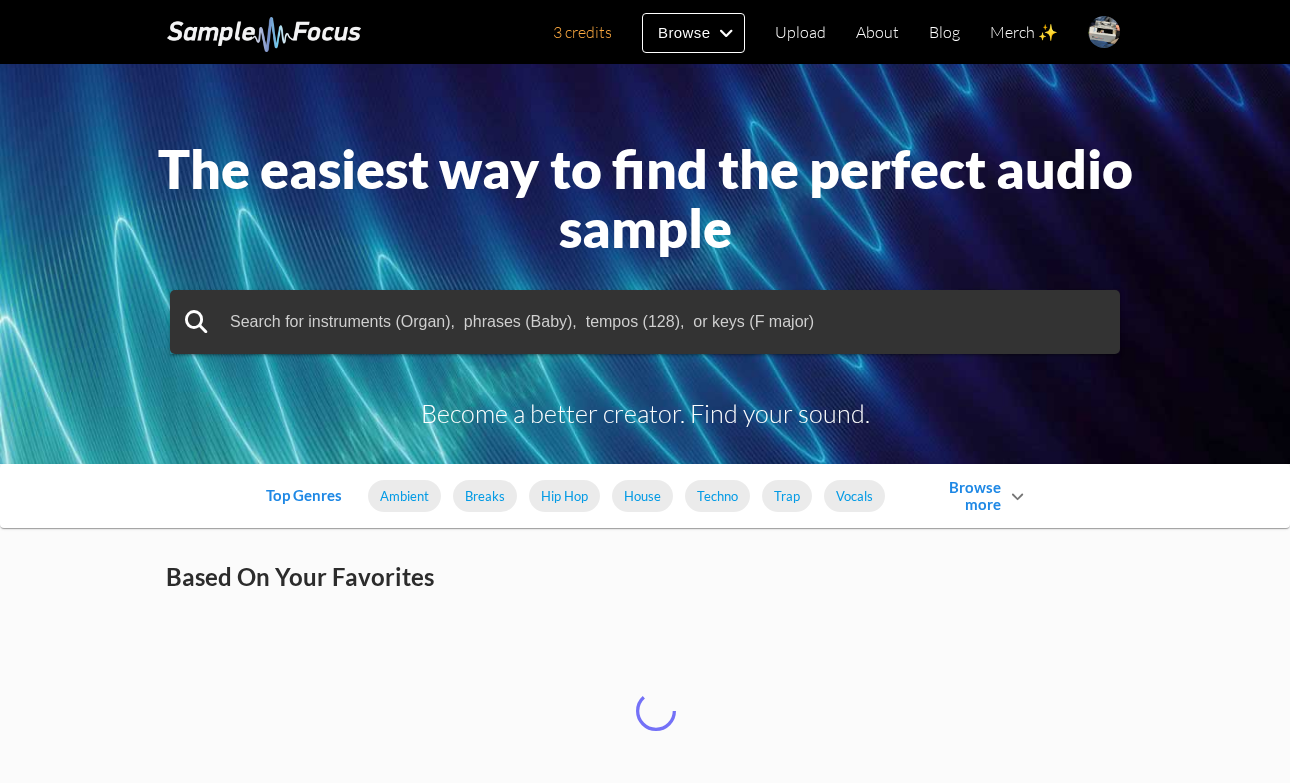 scroll, scrollTop: 0, scrollLeft: 0, axis: both 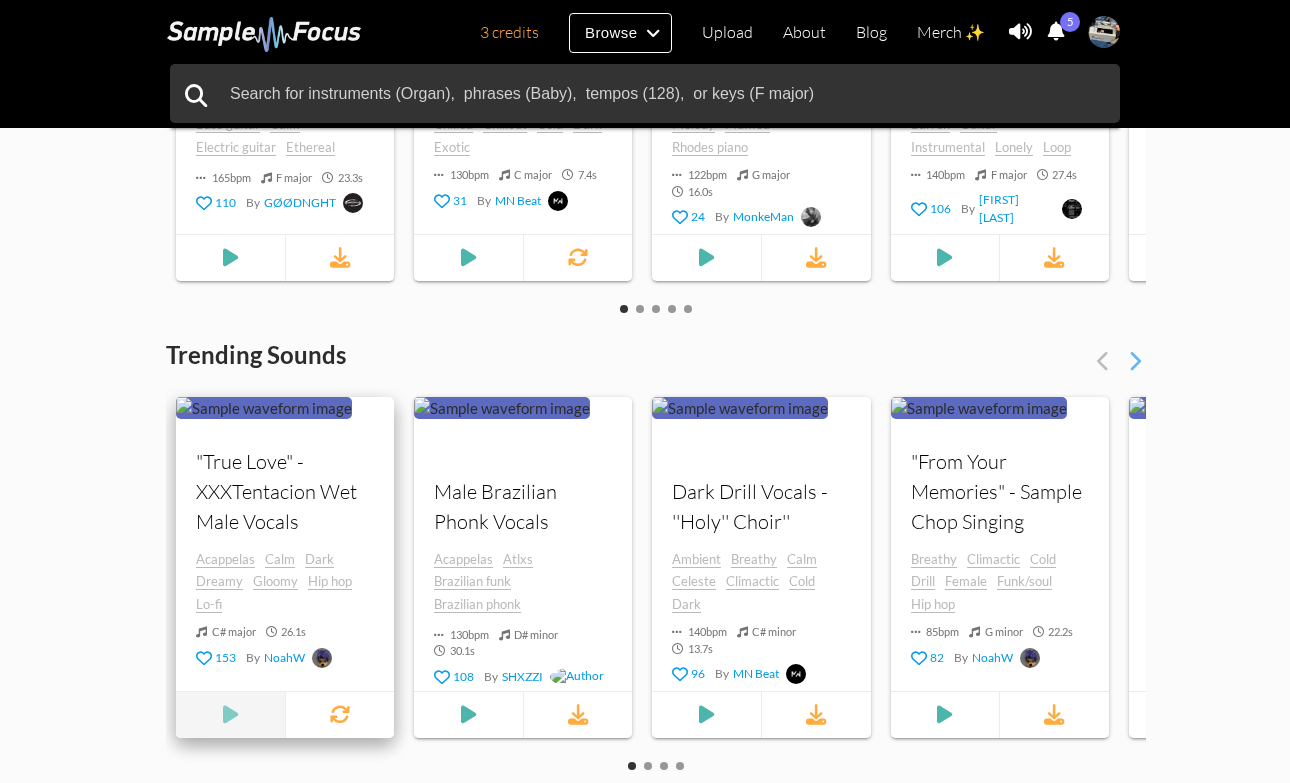 click at bounding box center [230, 715] 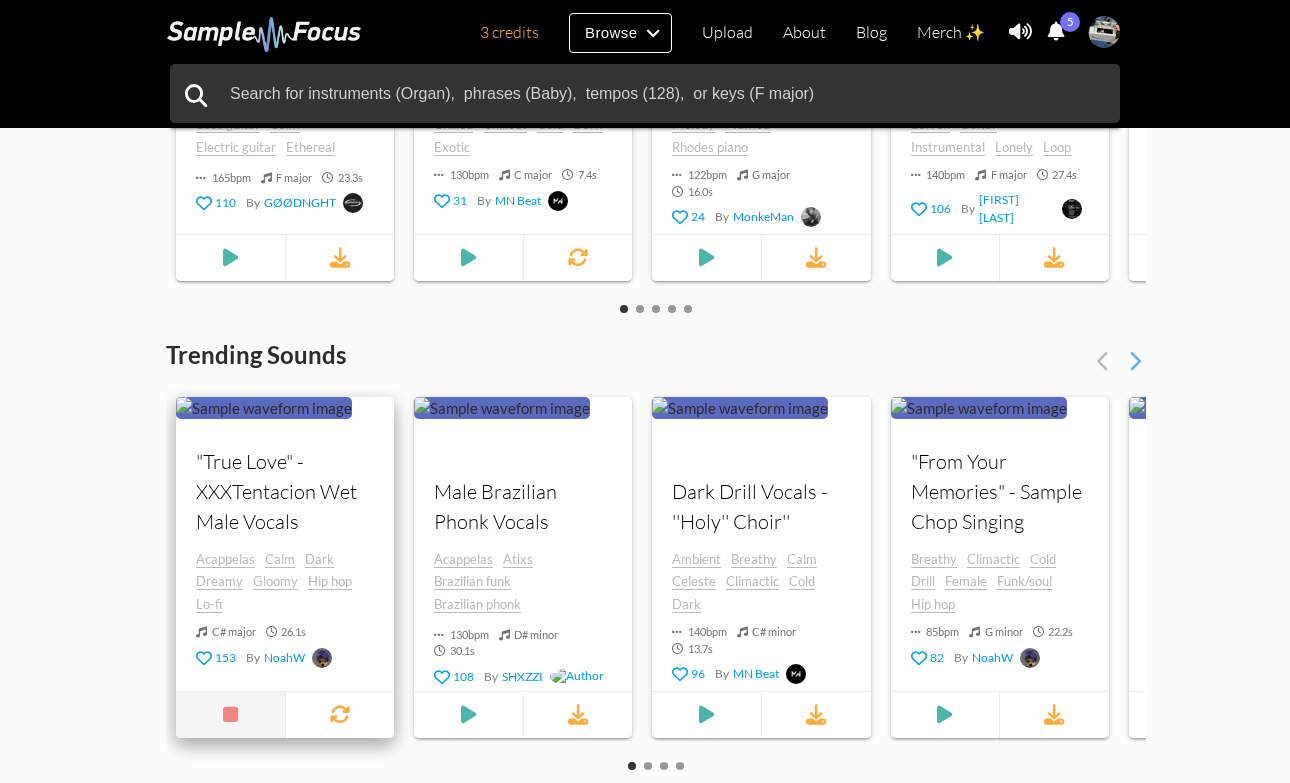 click at bounding box center [230, 715] 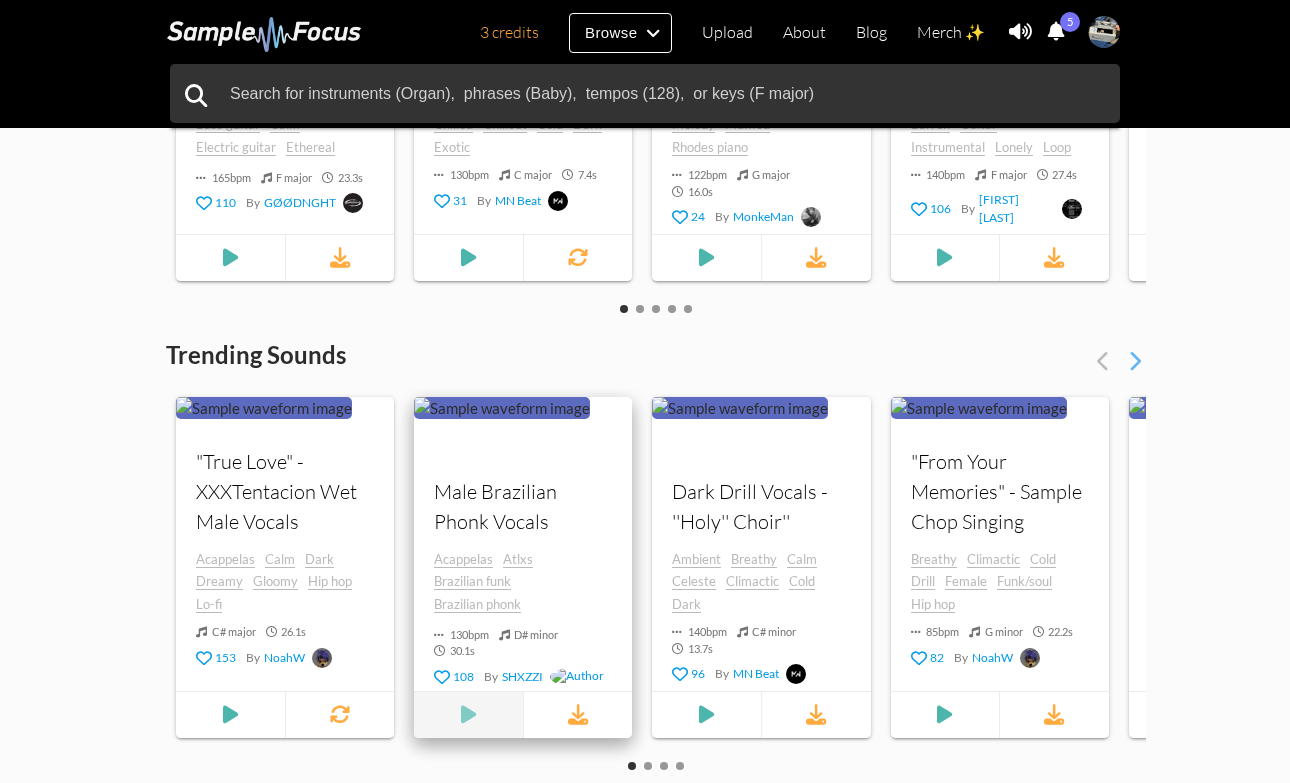 click at bounding box center (469, 715) 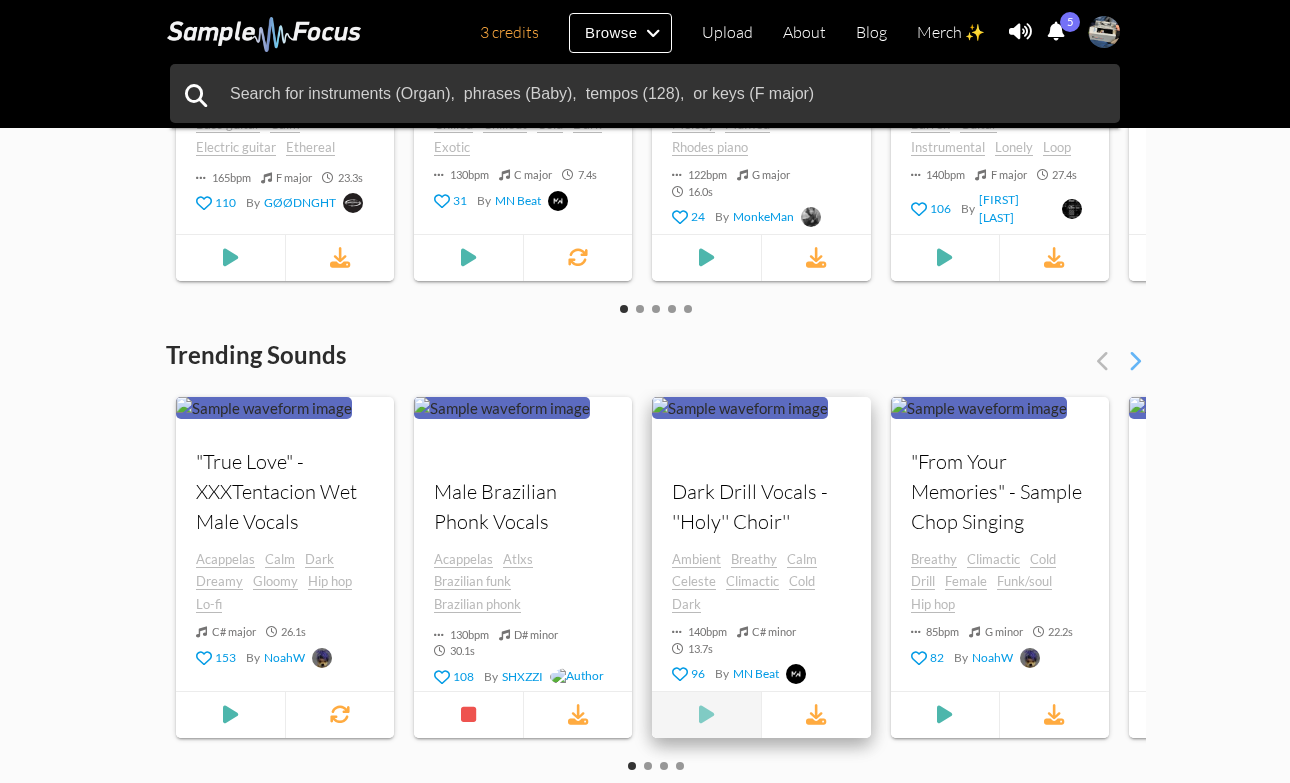 click at bounding box center [231, 715] 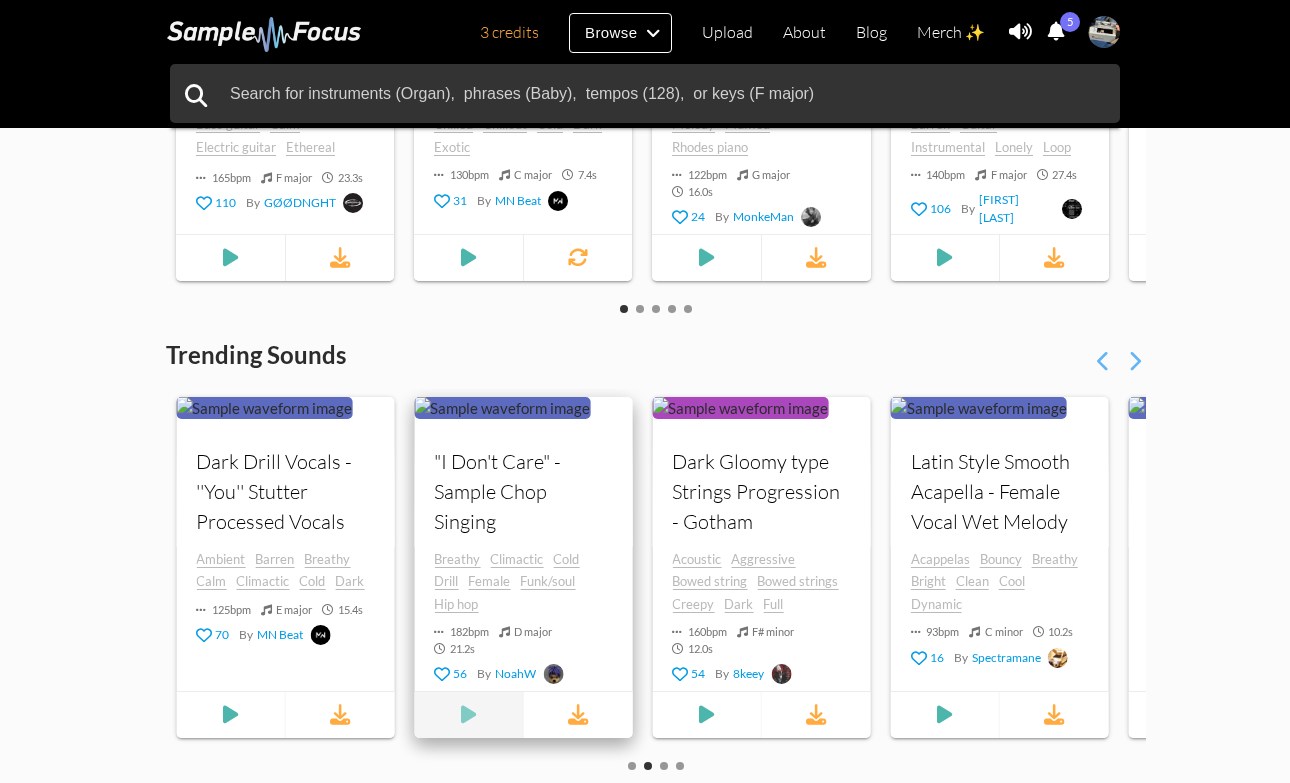 click at bounding box center (469, 715) 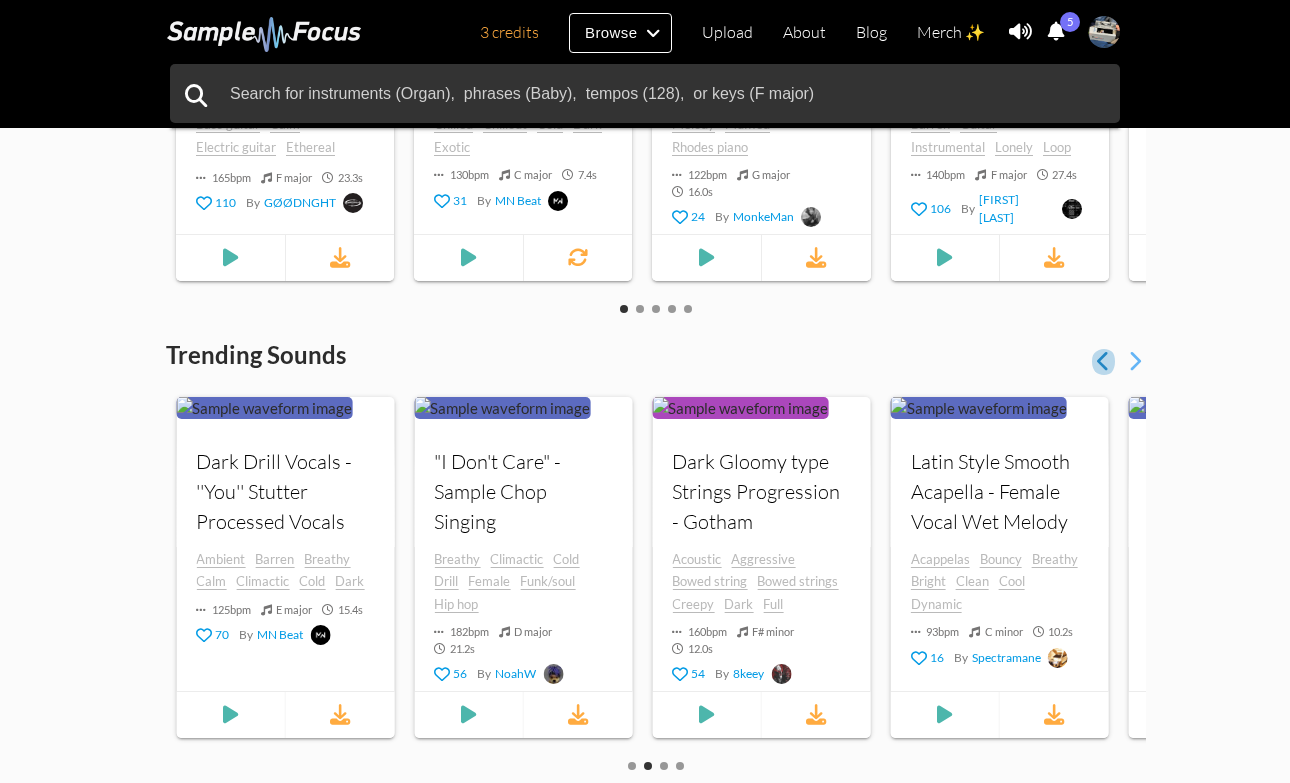 click at bounding box center [1103, 361] 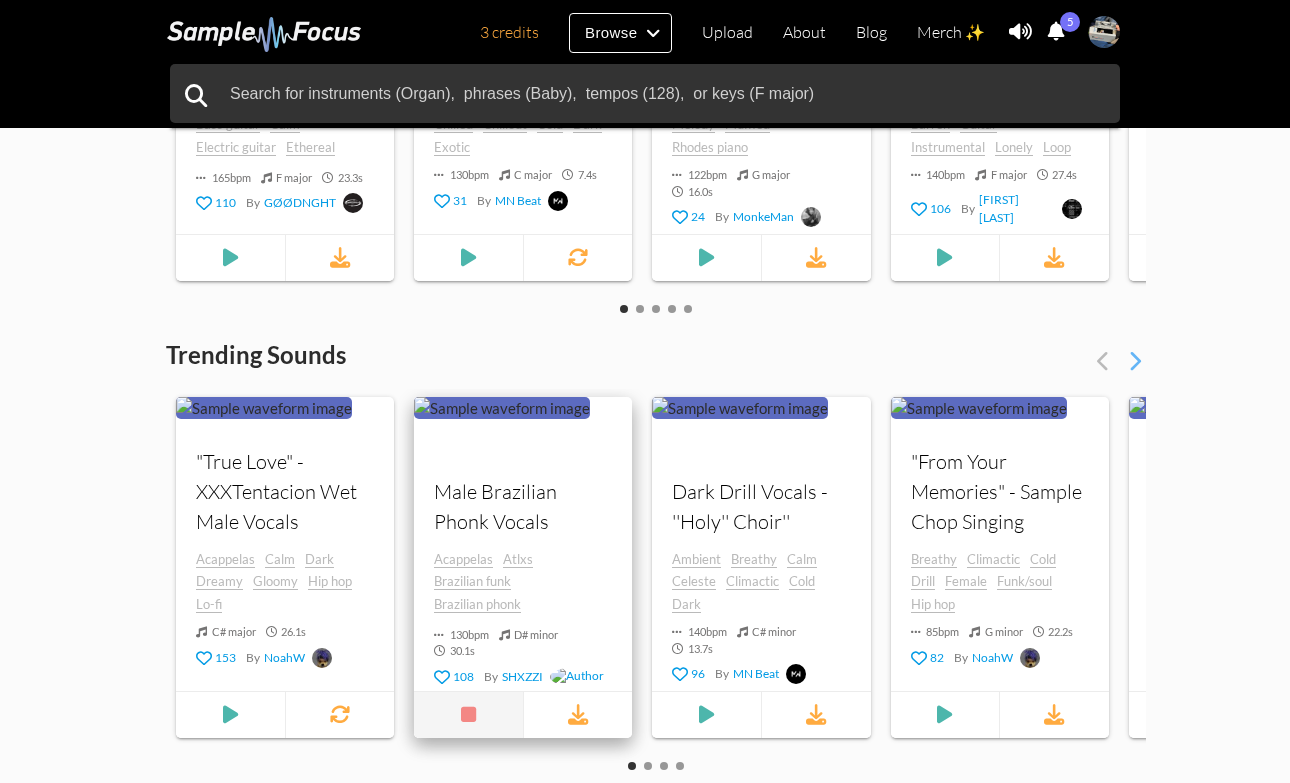 click at bounding box center (469, 715) 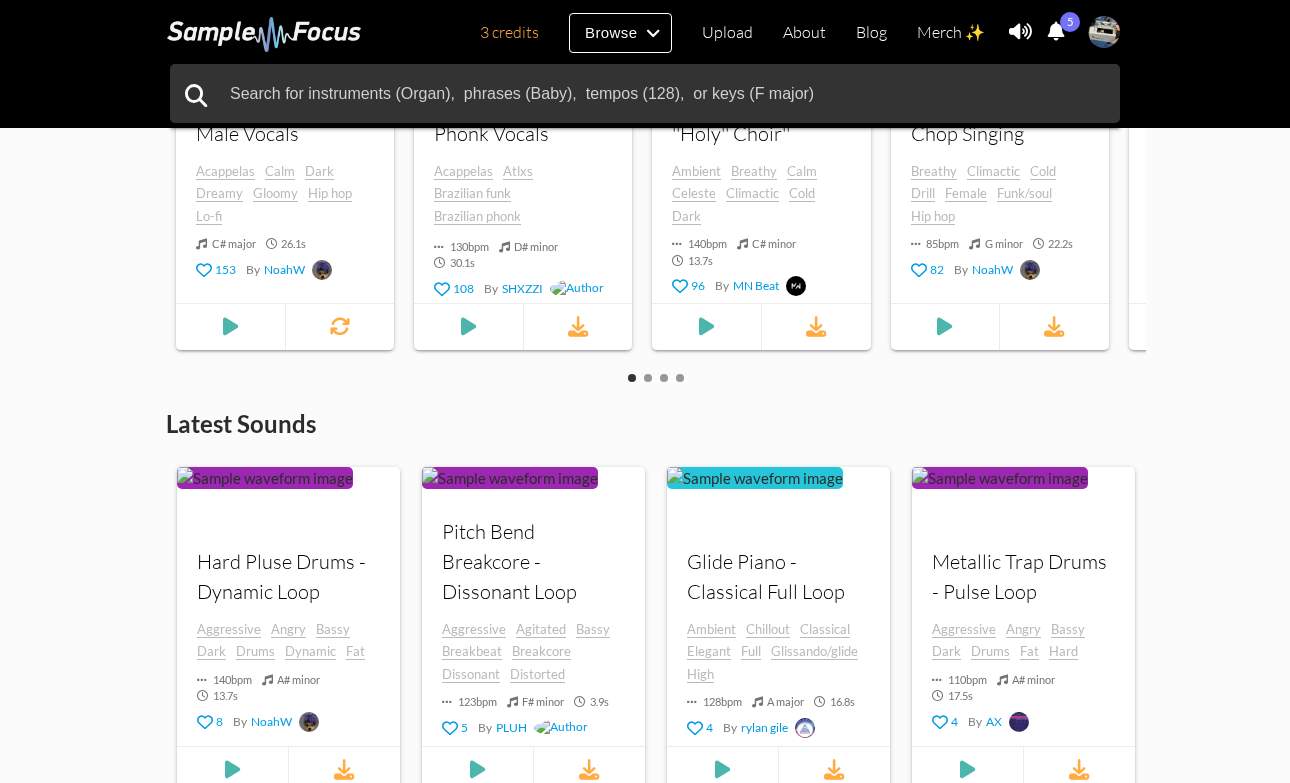scroll, scrollTop: 363, scrollLeft: 0, axis: vertical 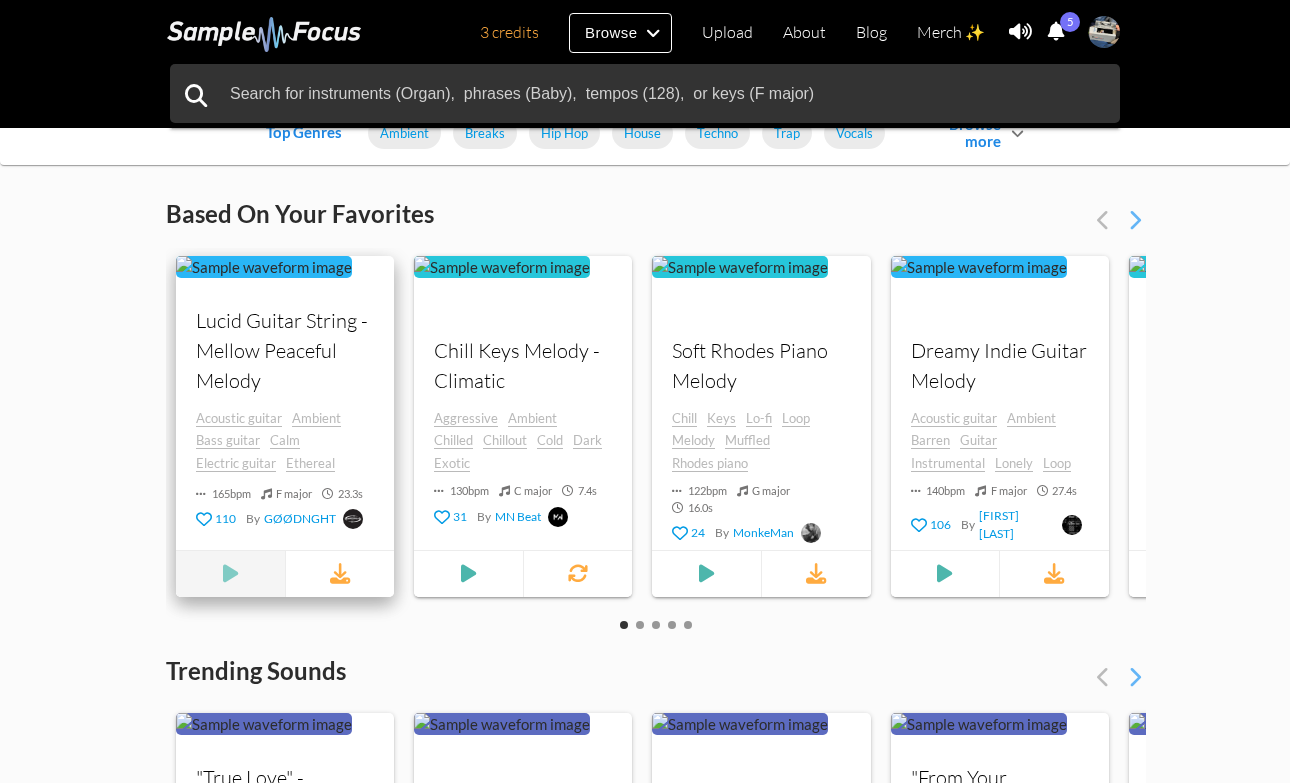 click at bounding box center [231, 574] 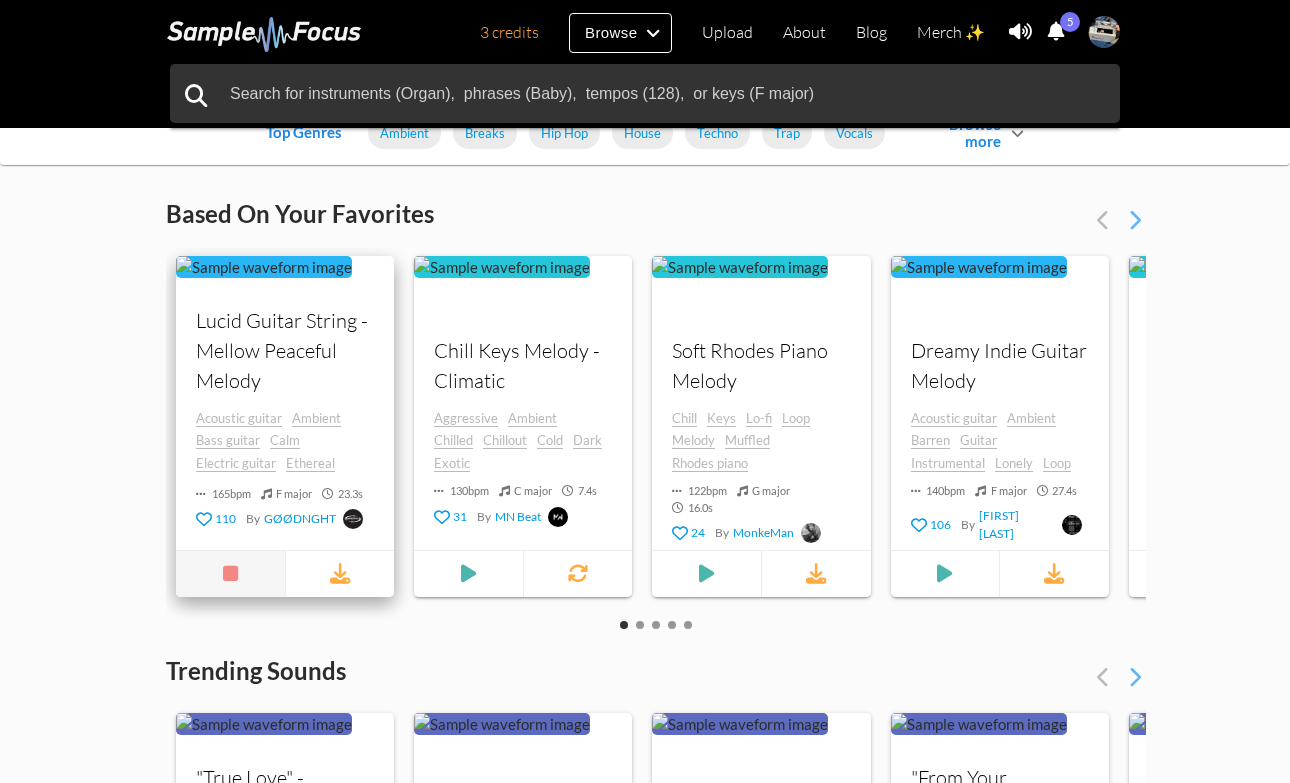 click at bounding box center [230, 574] 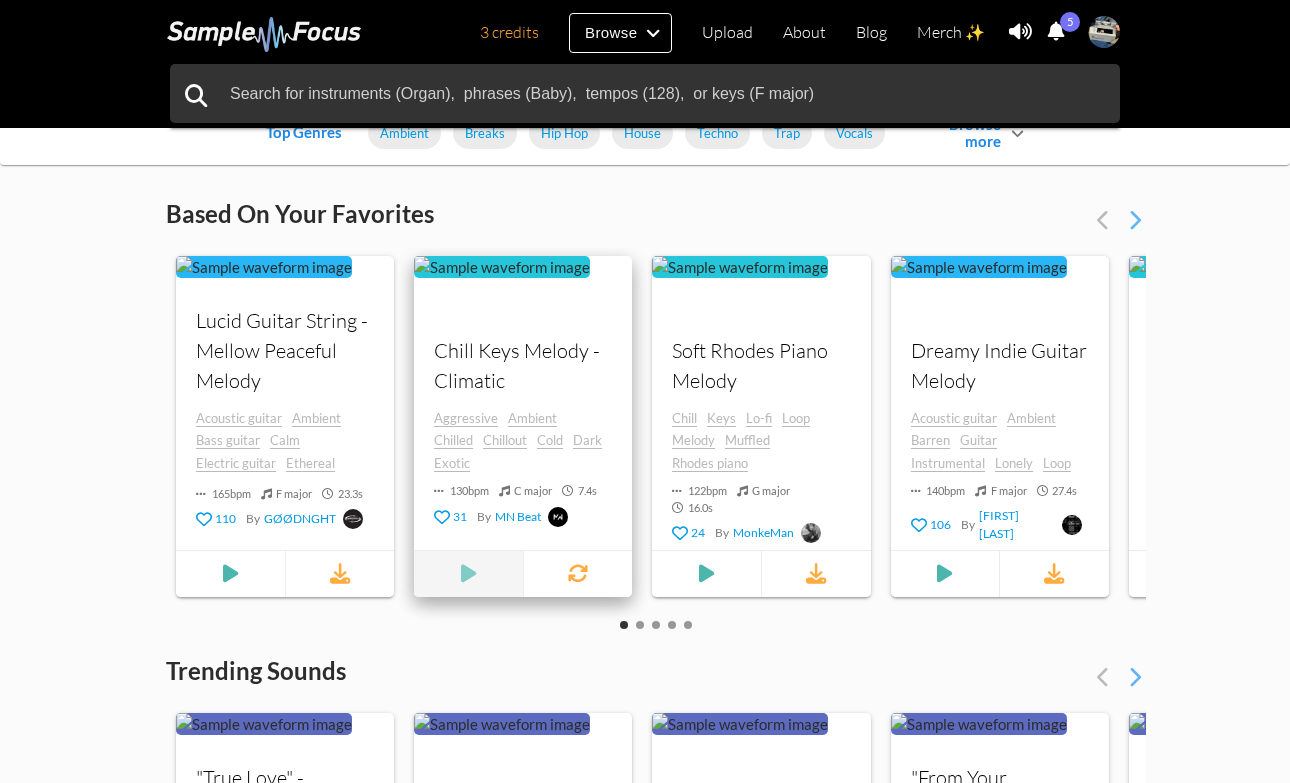 click at bounding box center (469, 574) 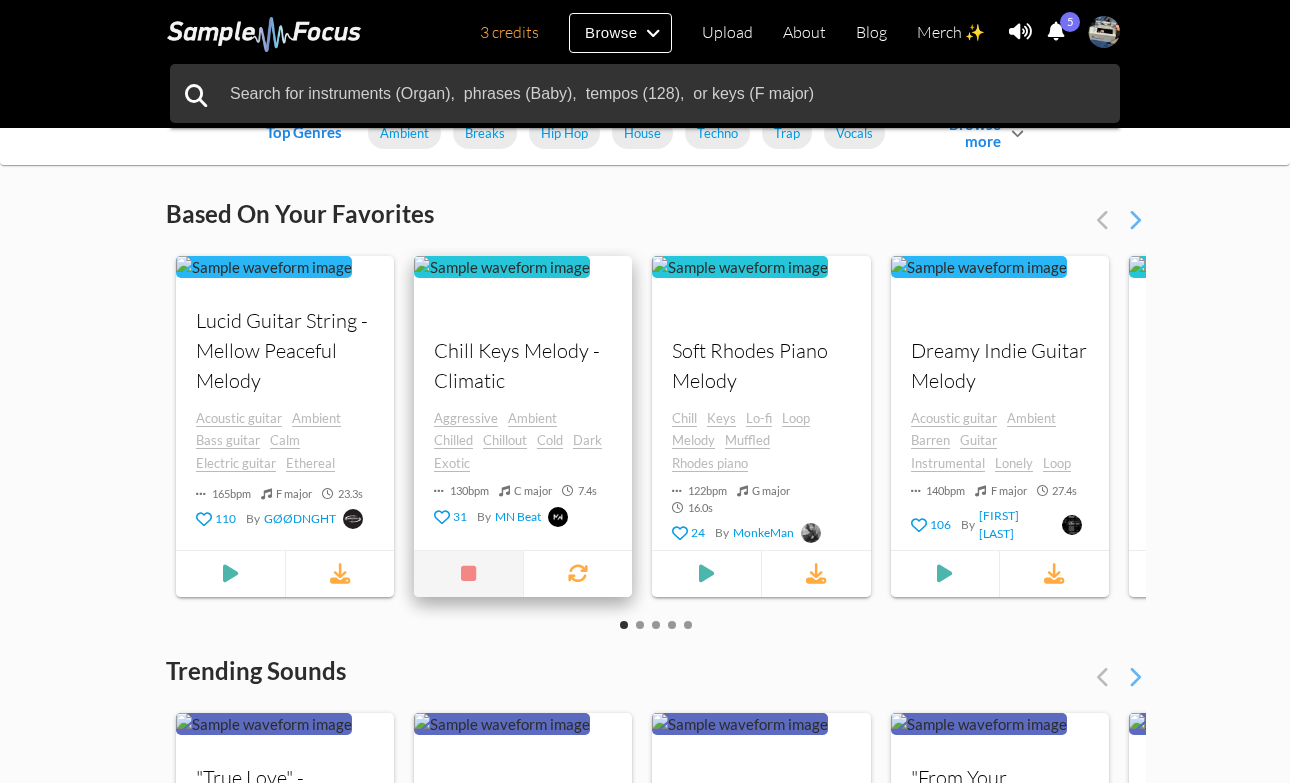 click at bounding box center (469, 574) 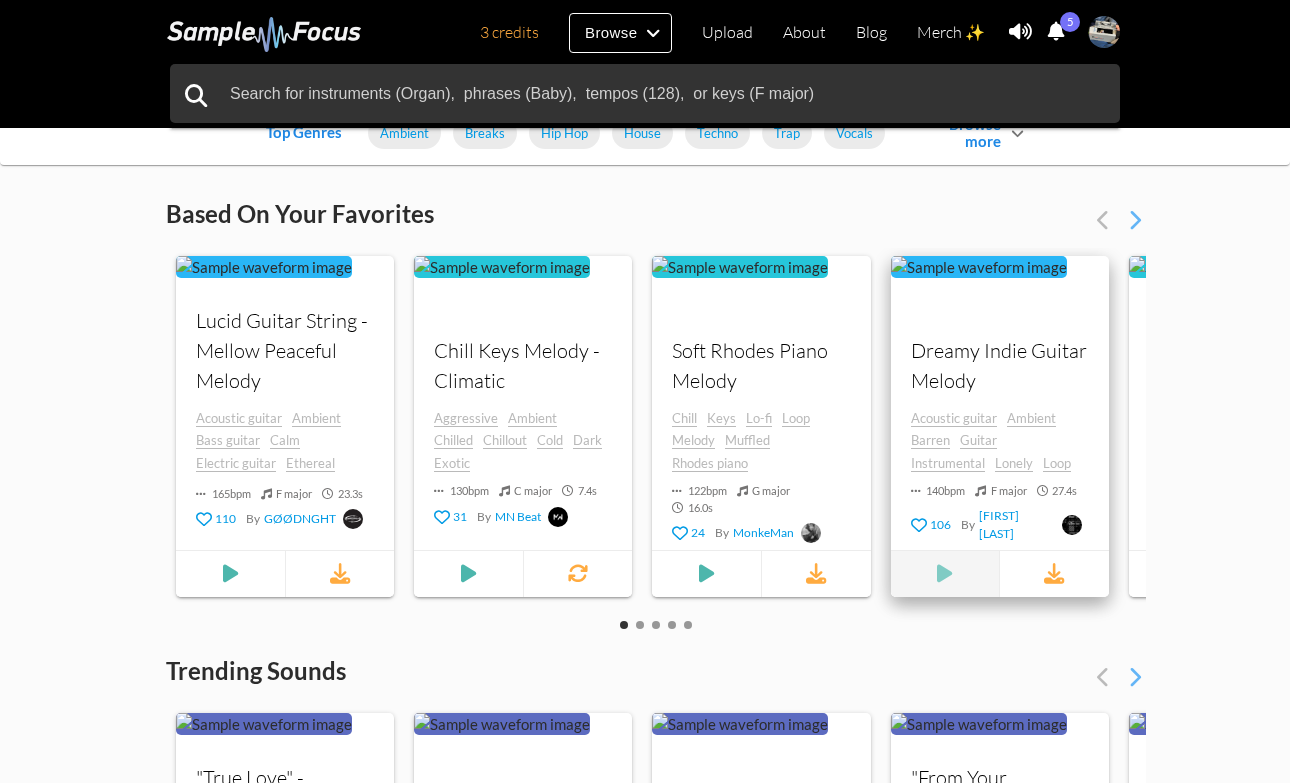 click at bounding box center (230, 574) 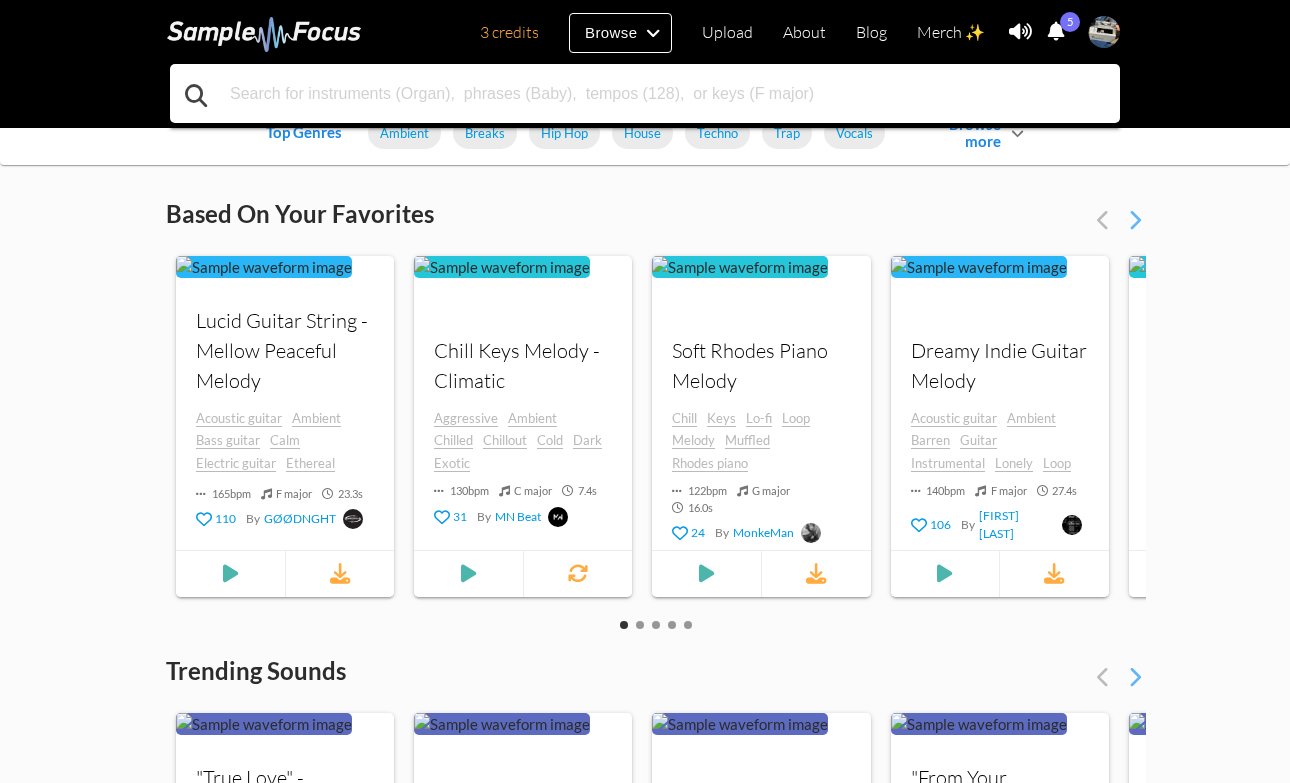 click at bounding box center (645, 93) 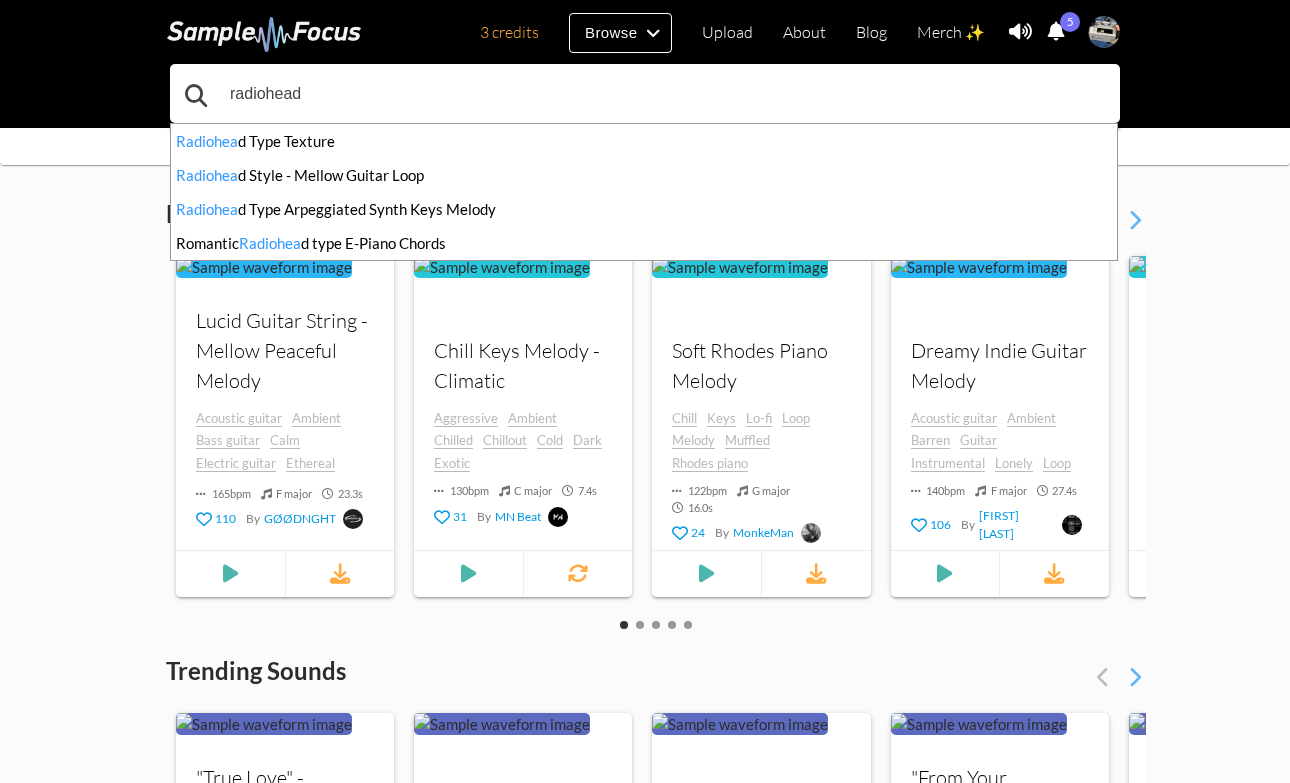 type on "radiohead" 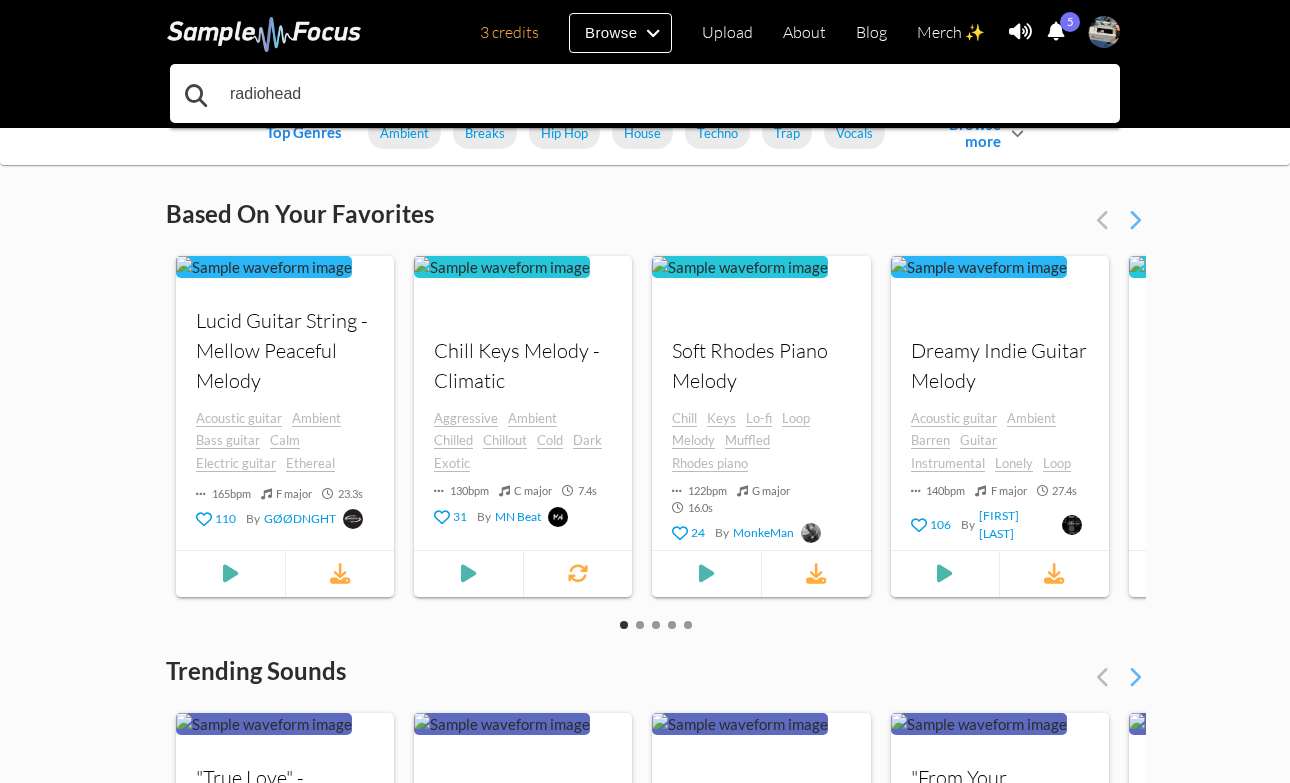 click on "radiohead" at bounding box center (645, 93) 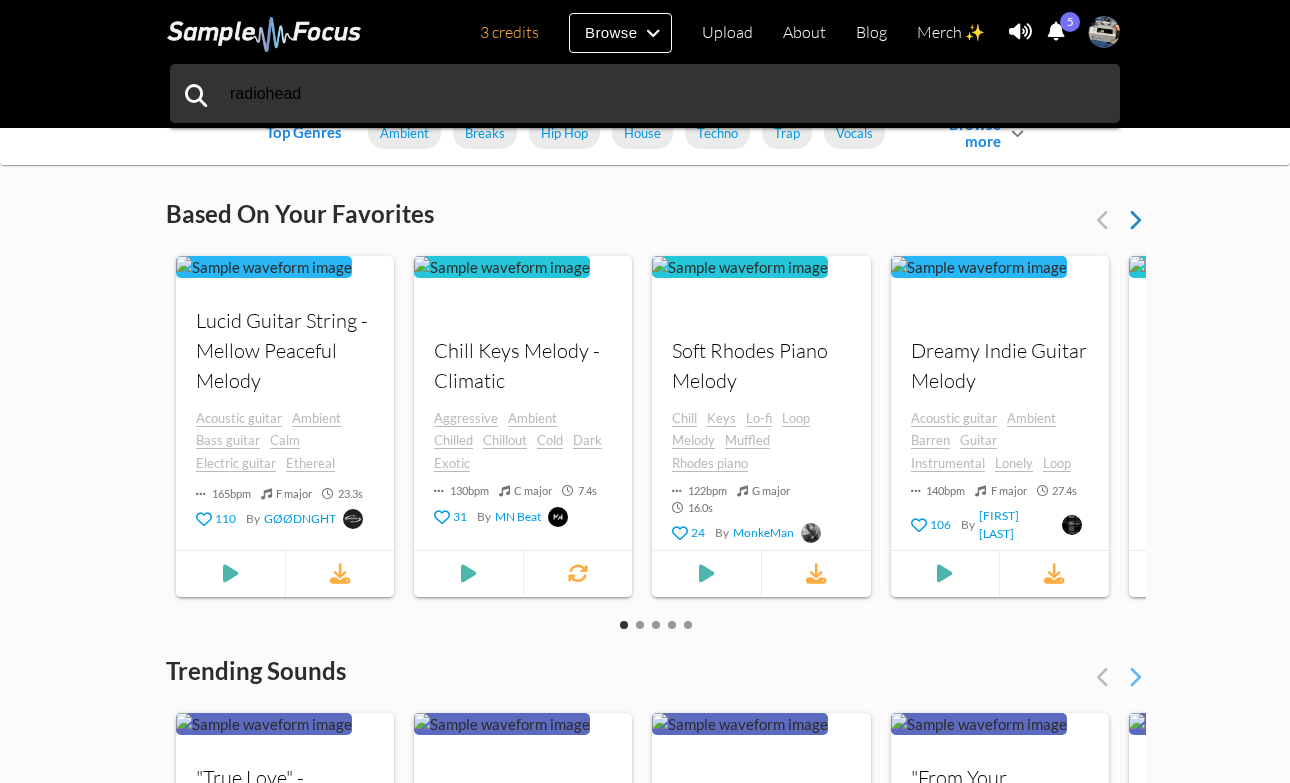 click at bounding box center [1134, 220] 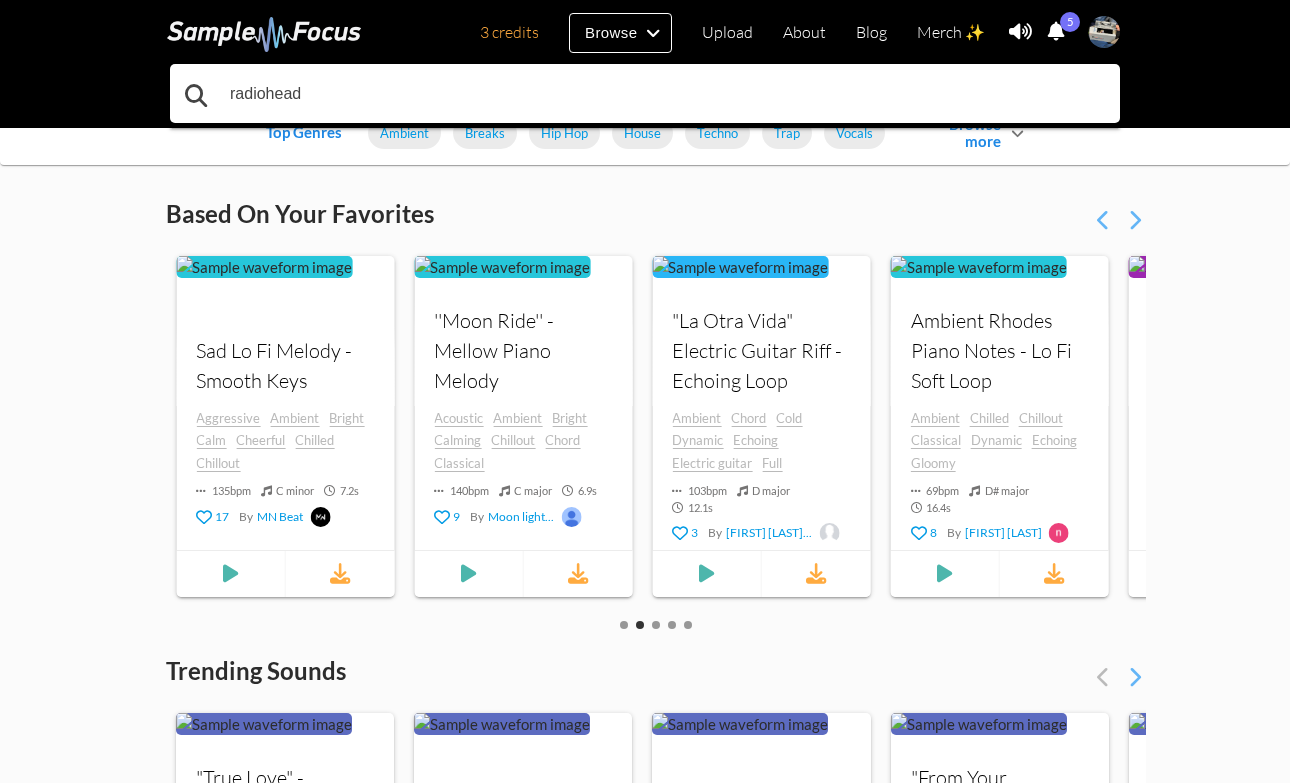 click on "radiohead" at bounding box center [645, 93] 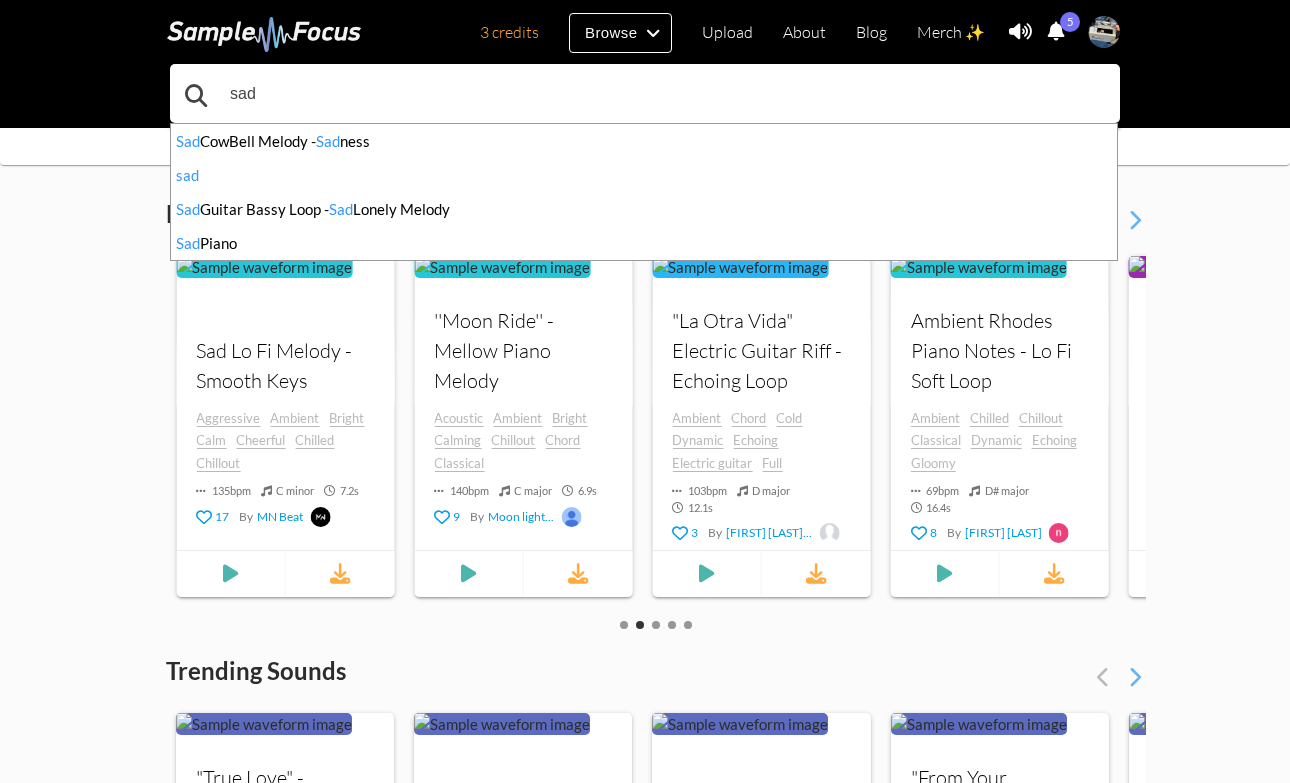 type on "sad" 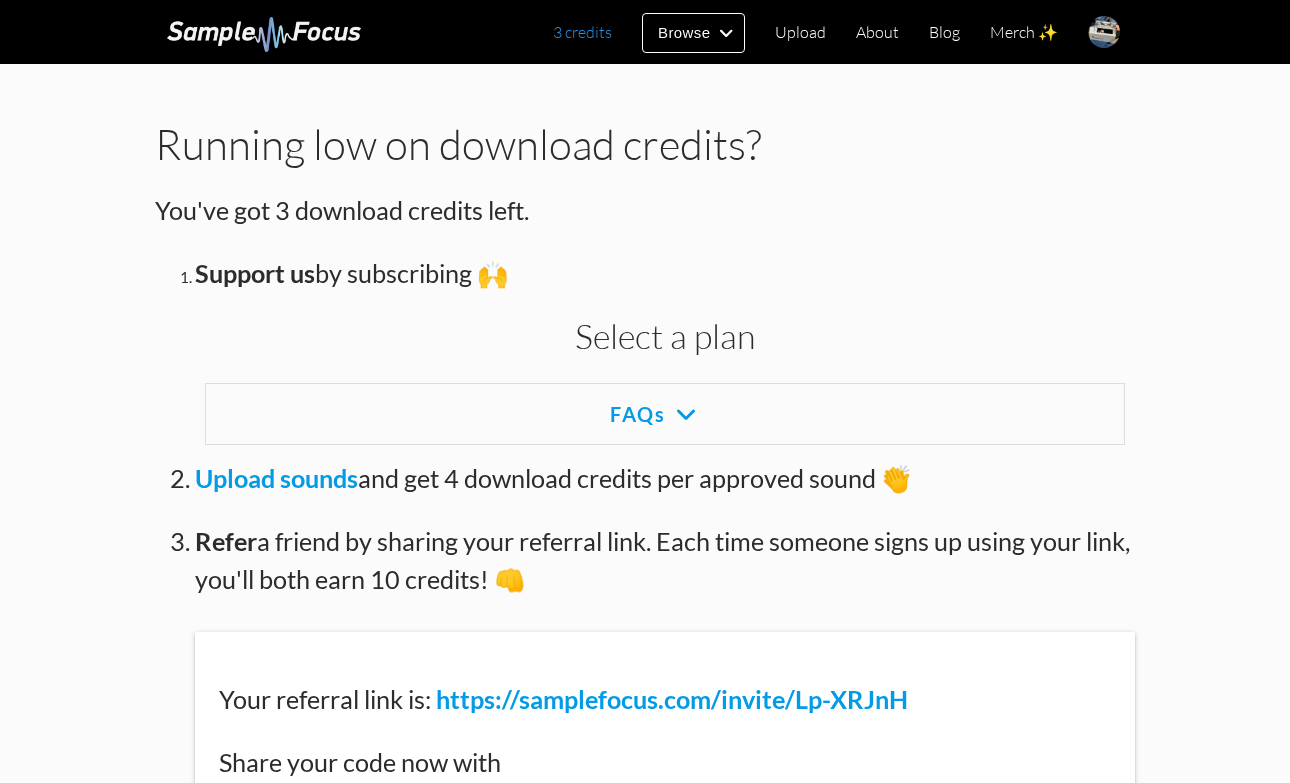 scroll, scrollTop: 0, scrollLeft: 0, axis: both 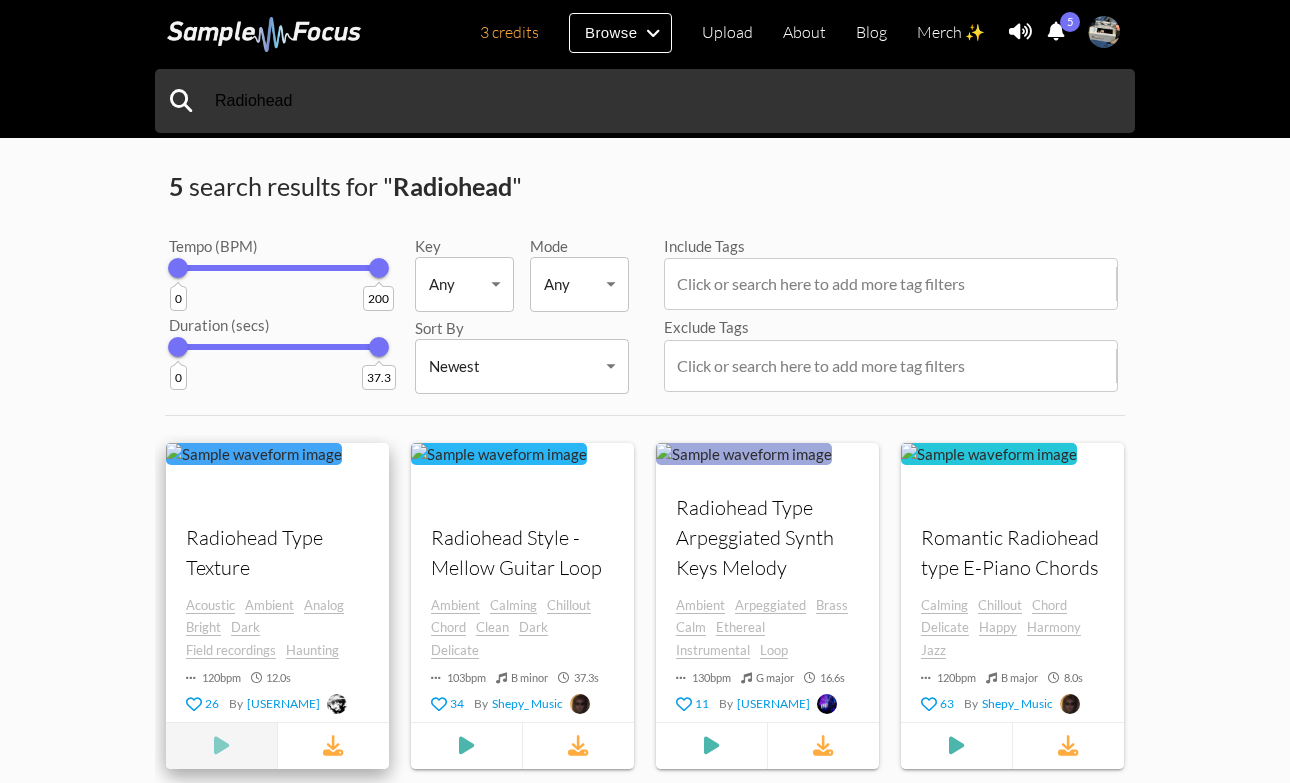 click at bounding box center [221, 745] 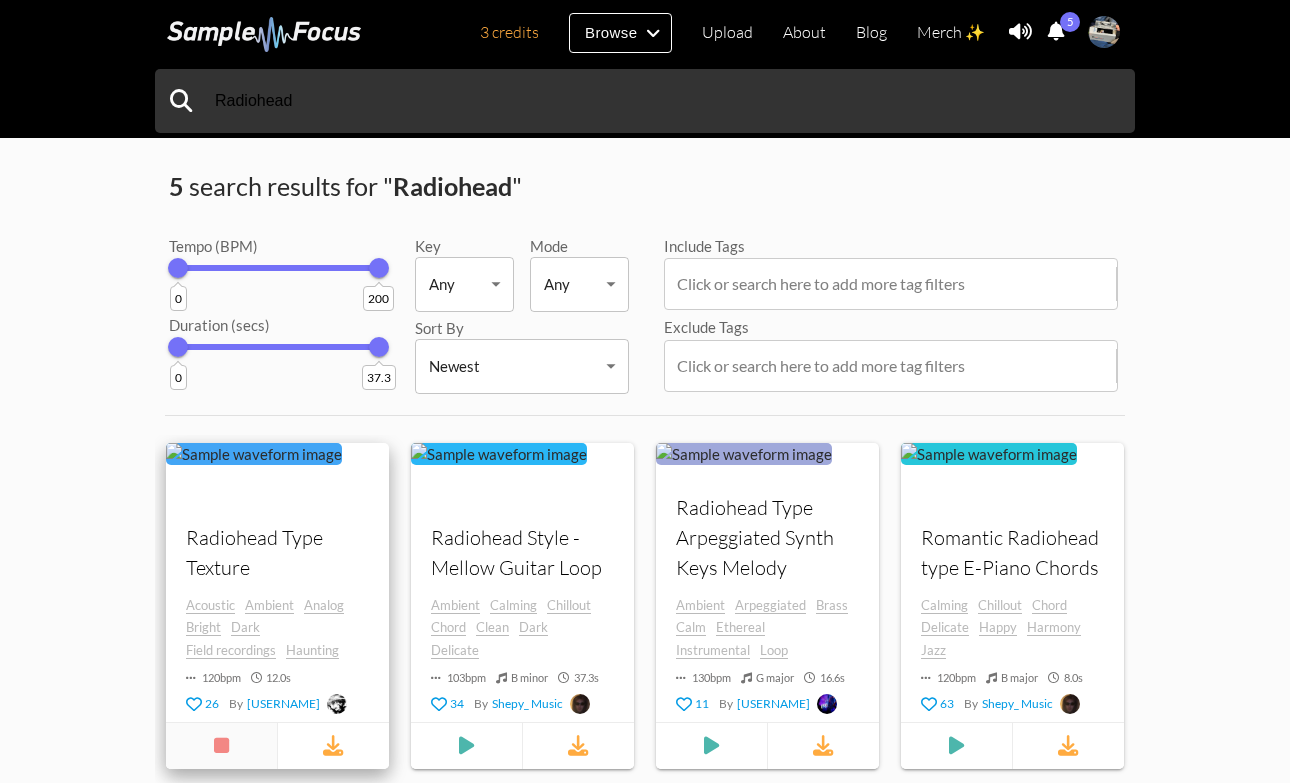 click at bounding box center [221, 745] 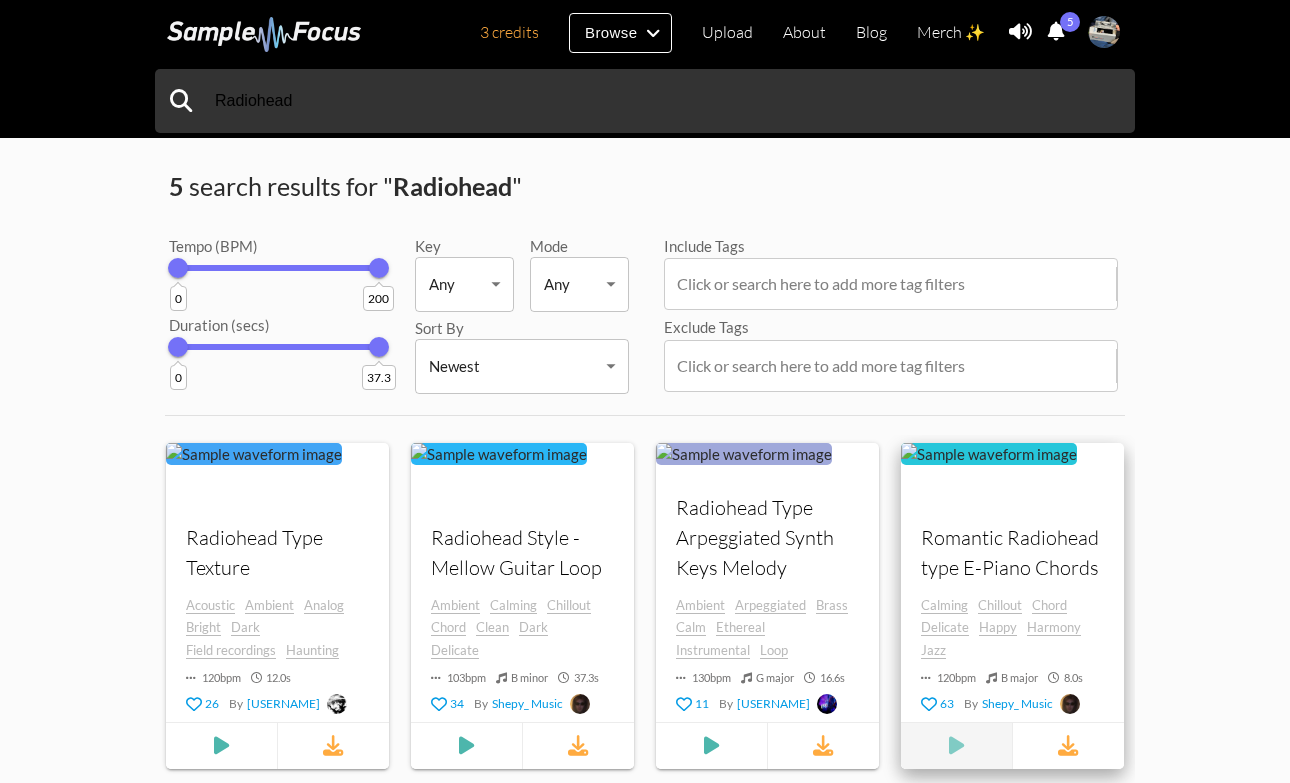 click at bounding box center [221, 745] 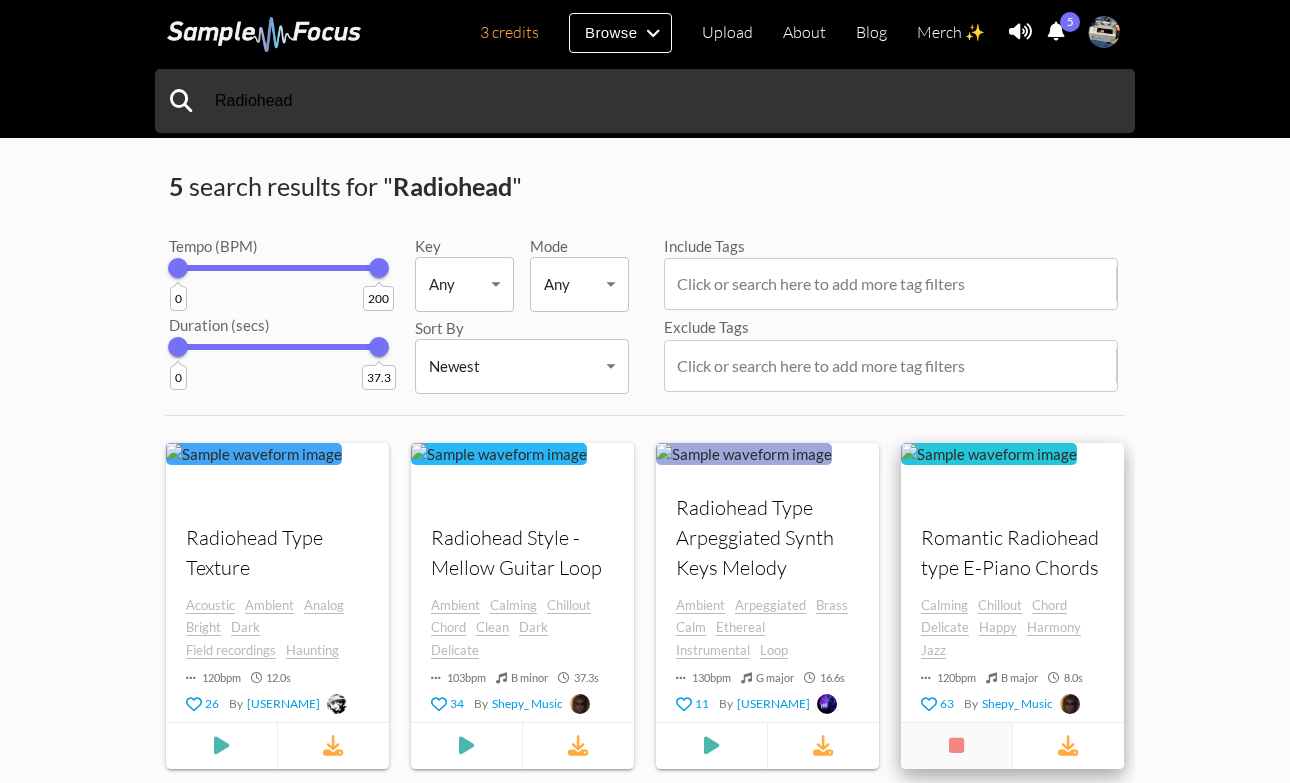 click at bounding box center [956, 745] 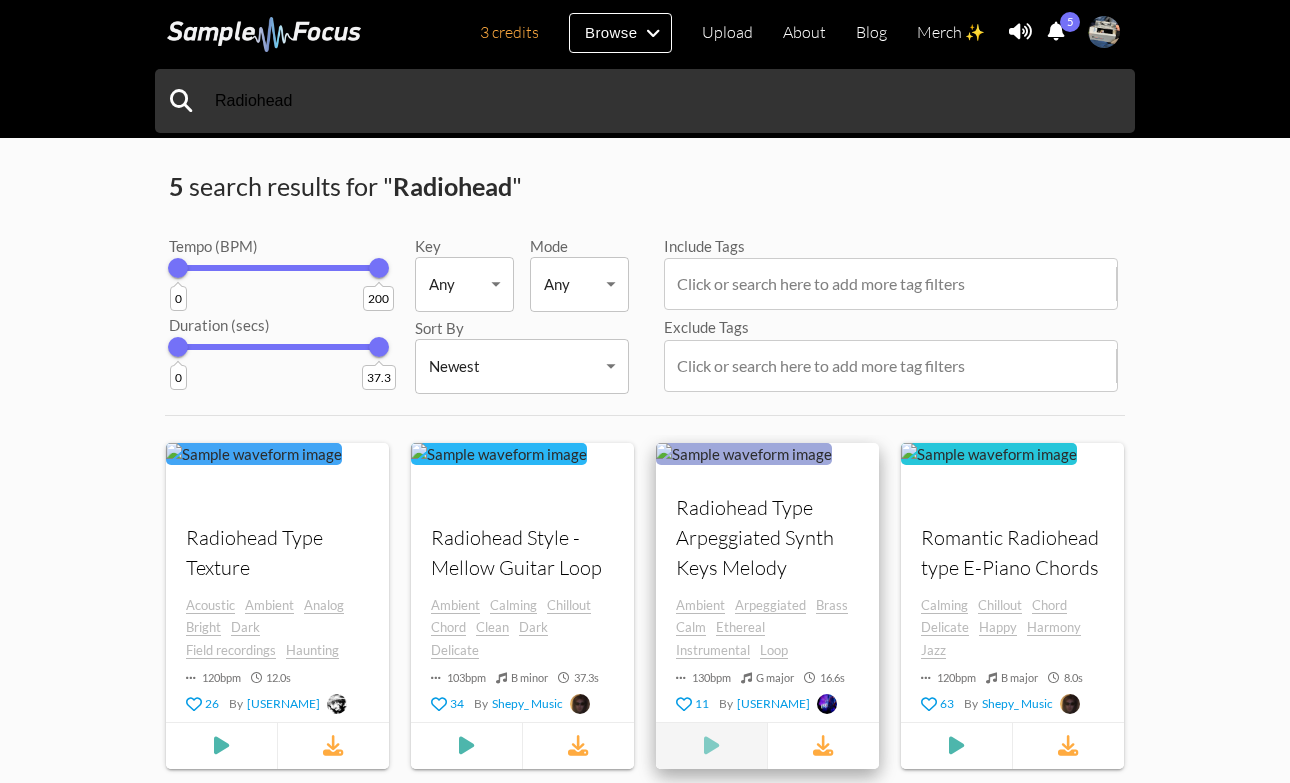 click at bounding box center [277, 744] 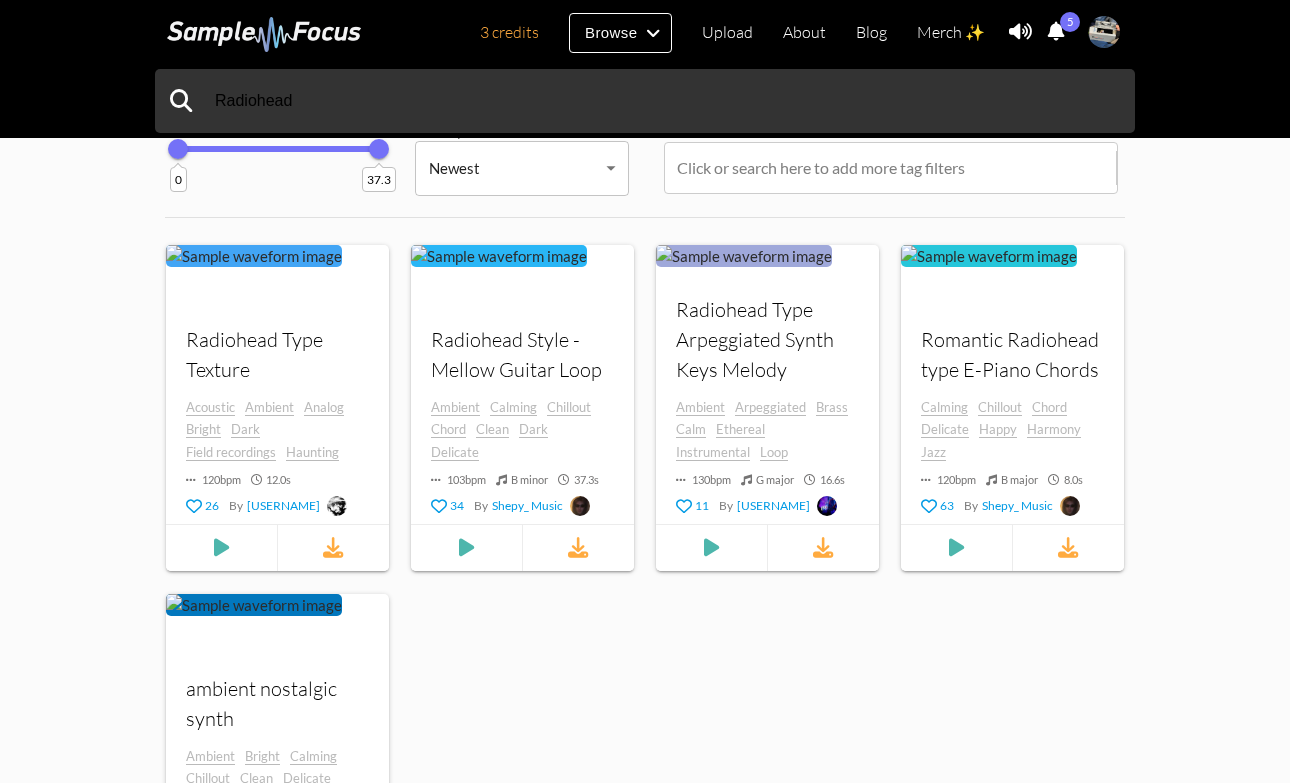 scroll, scrollTop: 383, scrollLeft: 0, axis: vertical 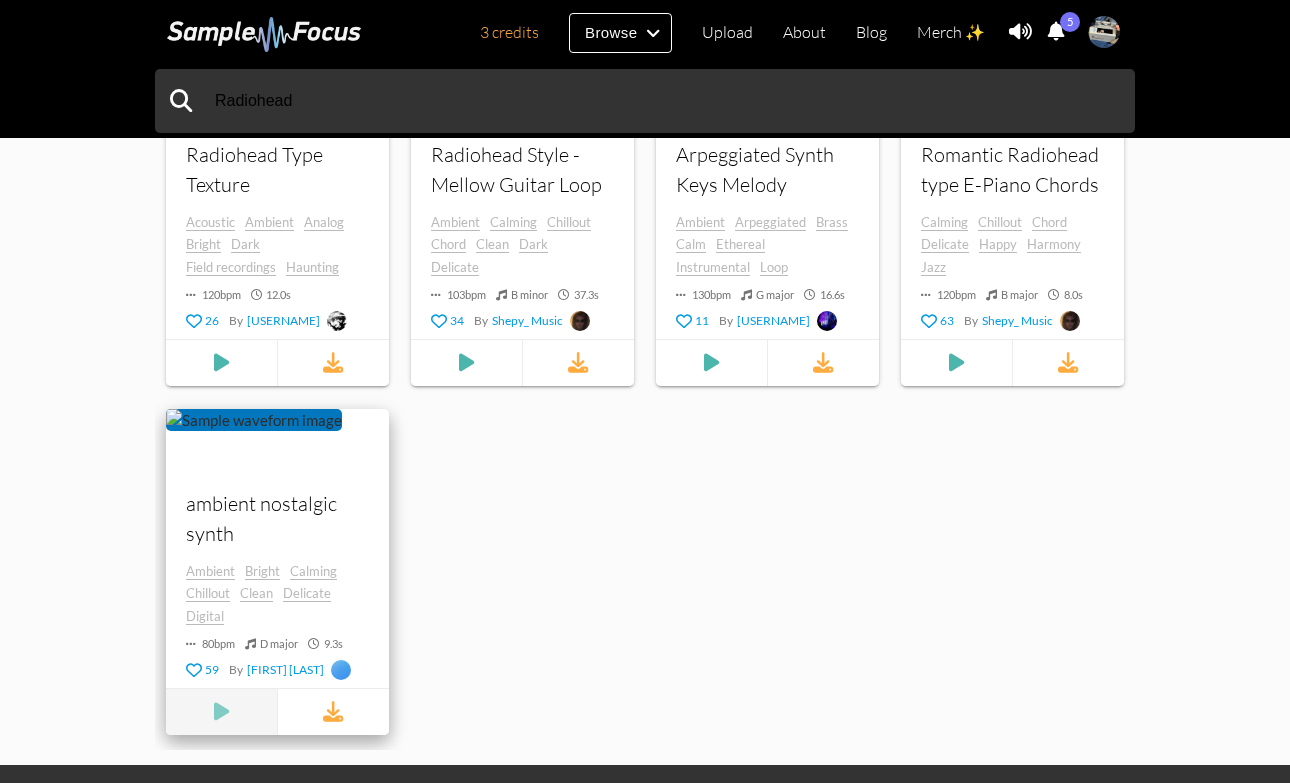 click at bounding box center (221, 362) 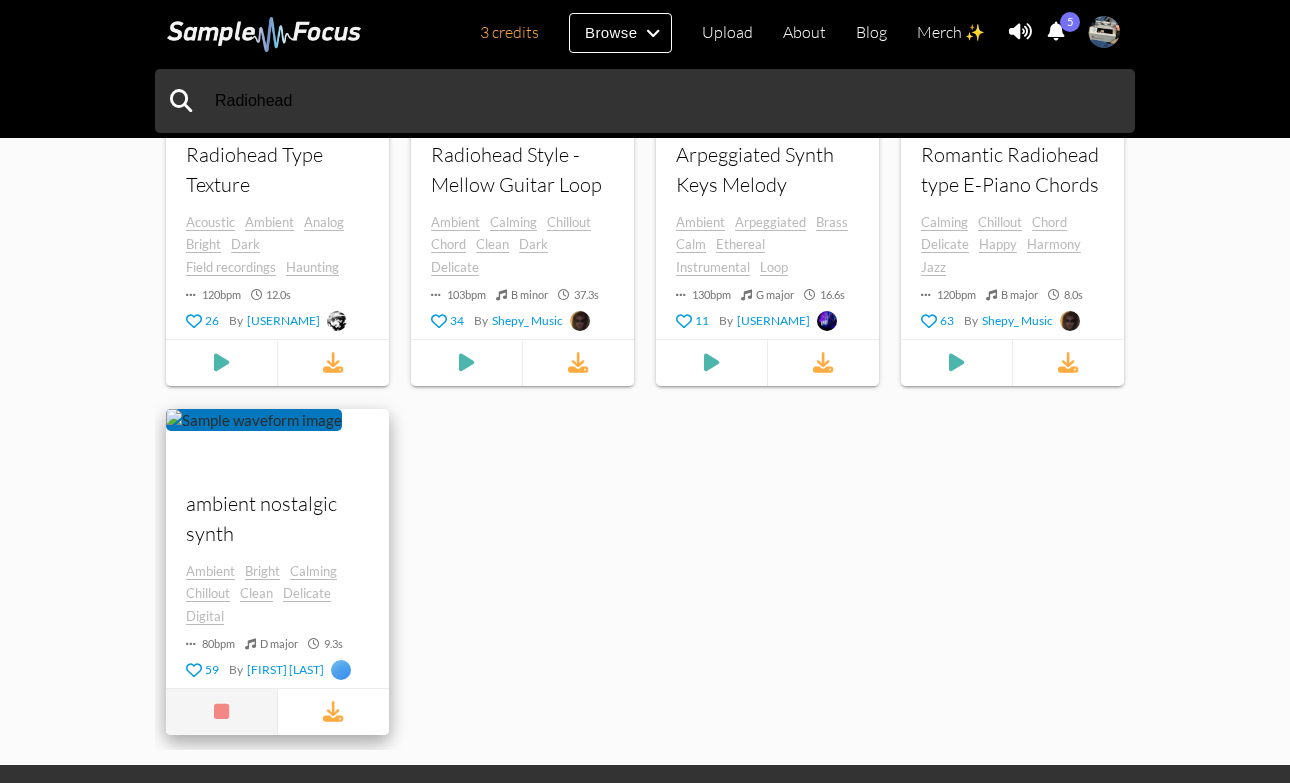 click at bounding box center (221, 711) 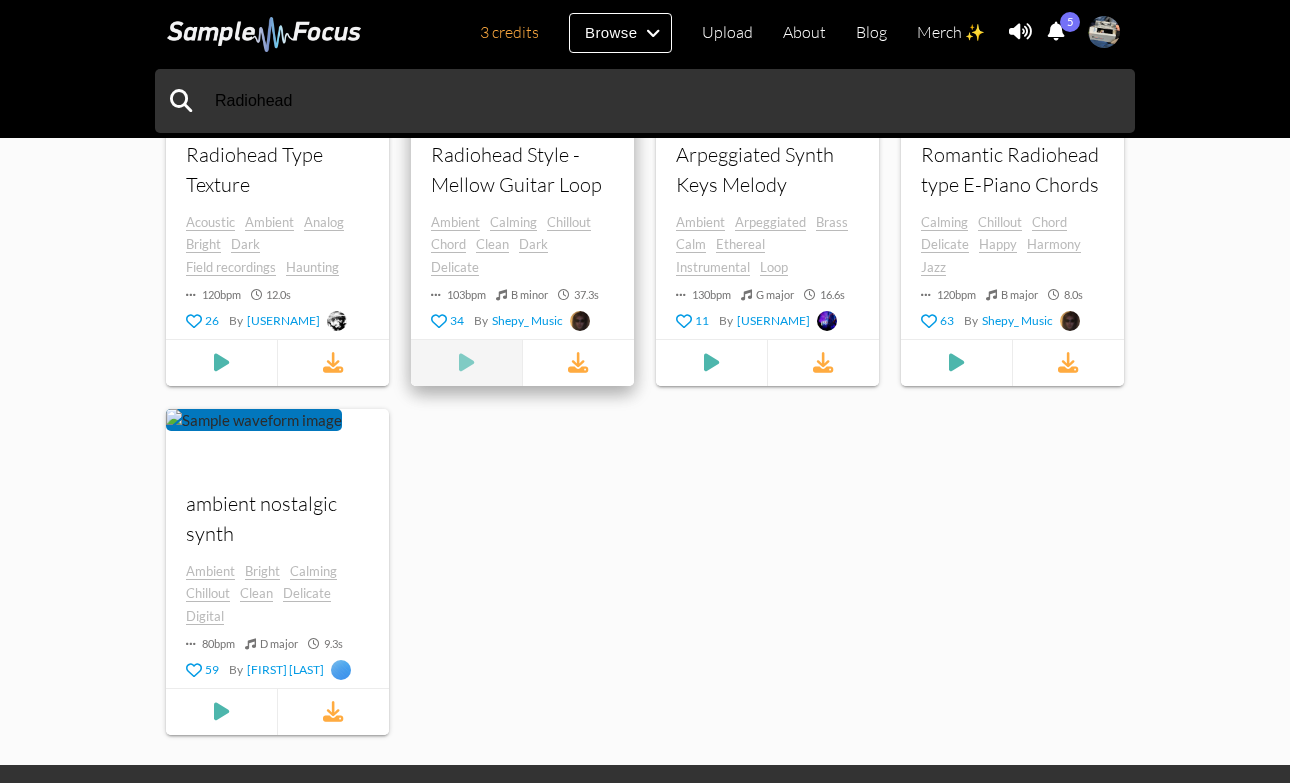 click at bounding box center (221, 362) 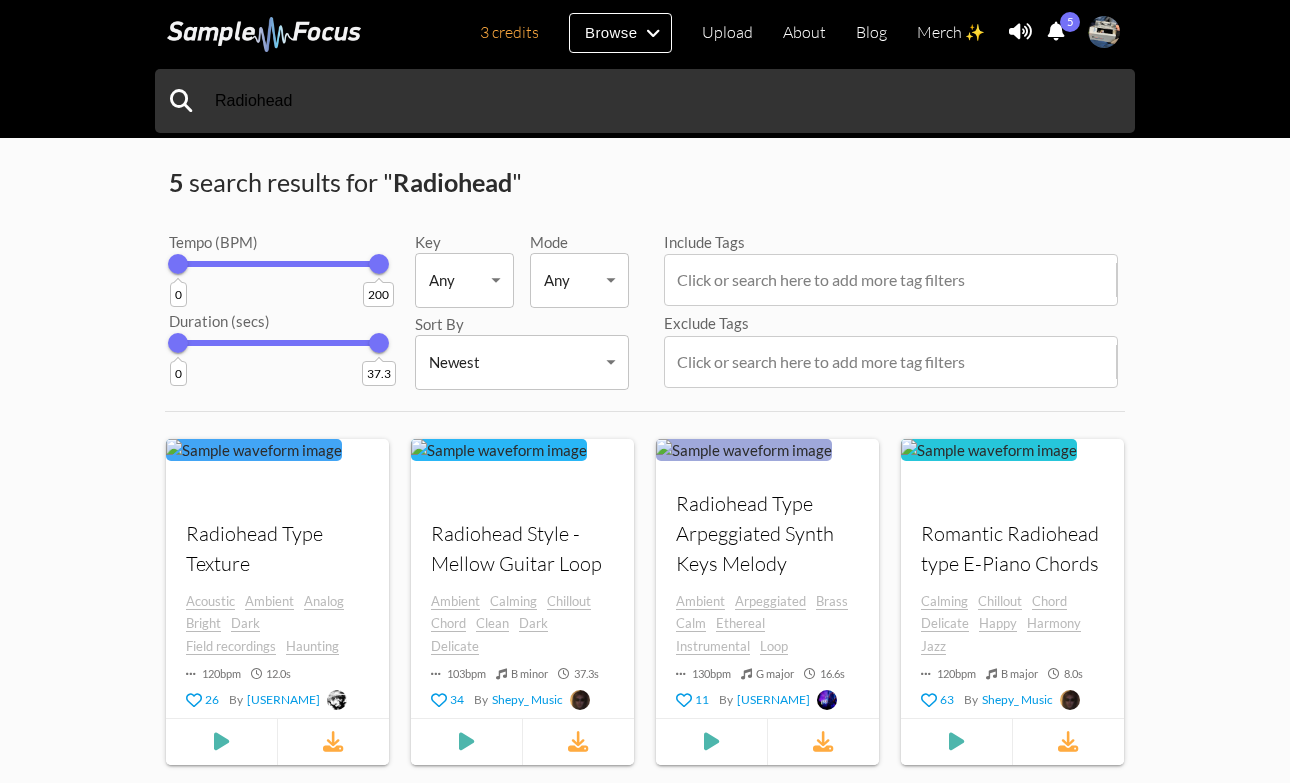 scroll, scrollTop: 133, scrollLeft: 0, axis: vertical 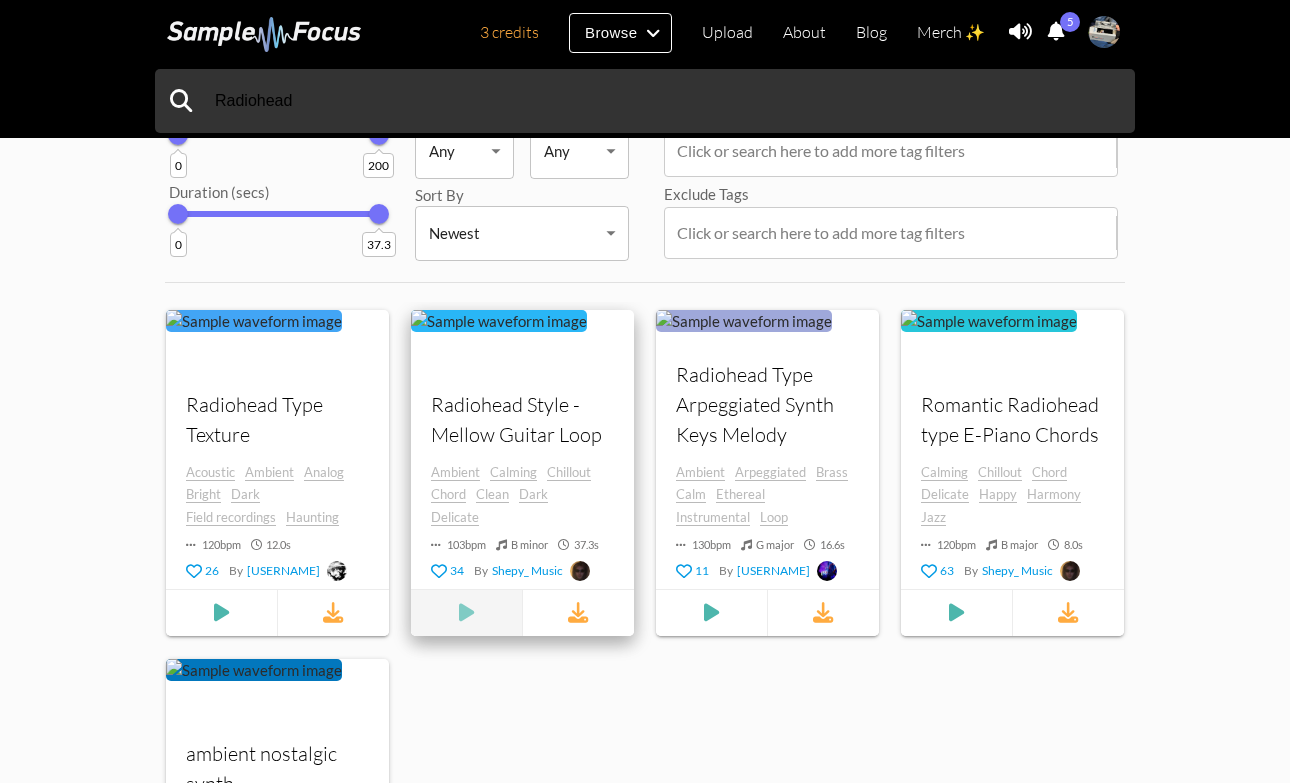click at bounding box center [221, 612] 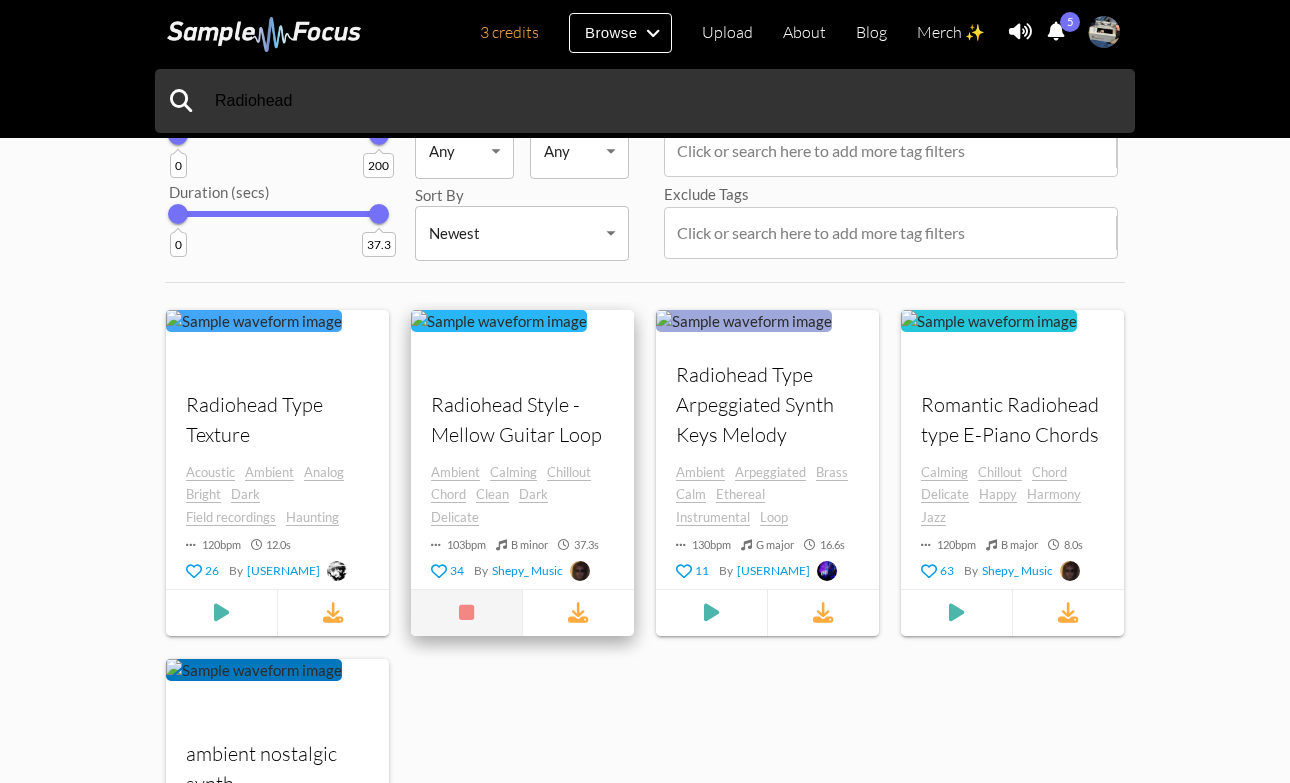 click at bounding box center [466, 612] 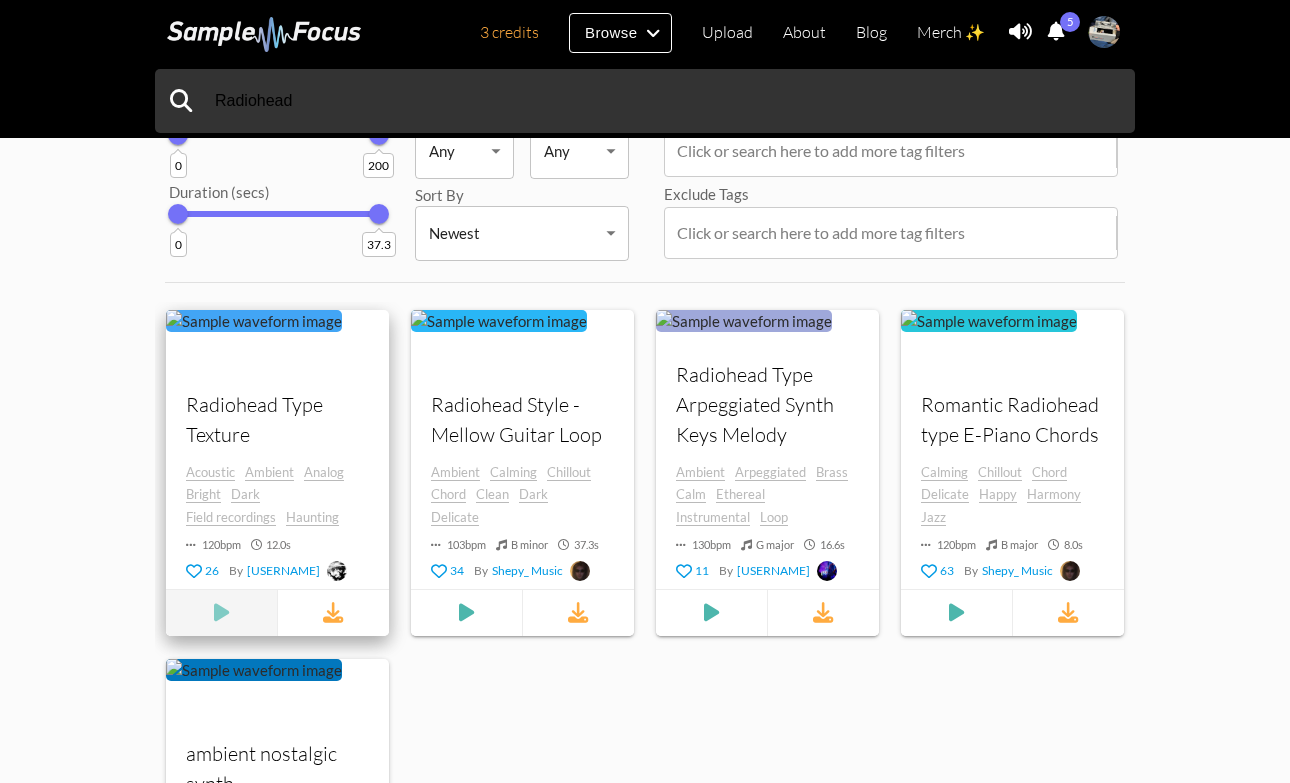 click at bounding box center (221, 612) 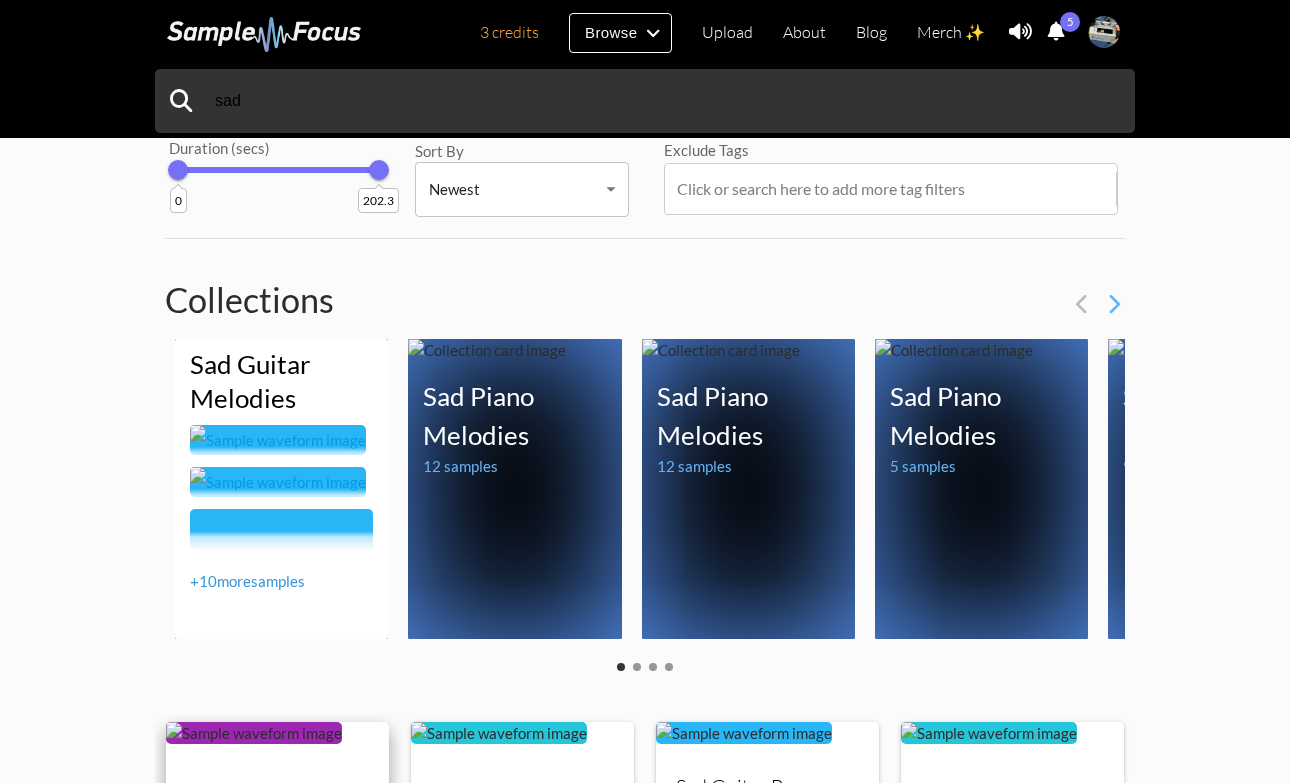scroll, scrollTop: 568, scrollLeft: 0, axis: vertical 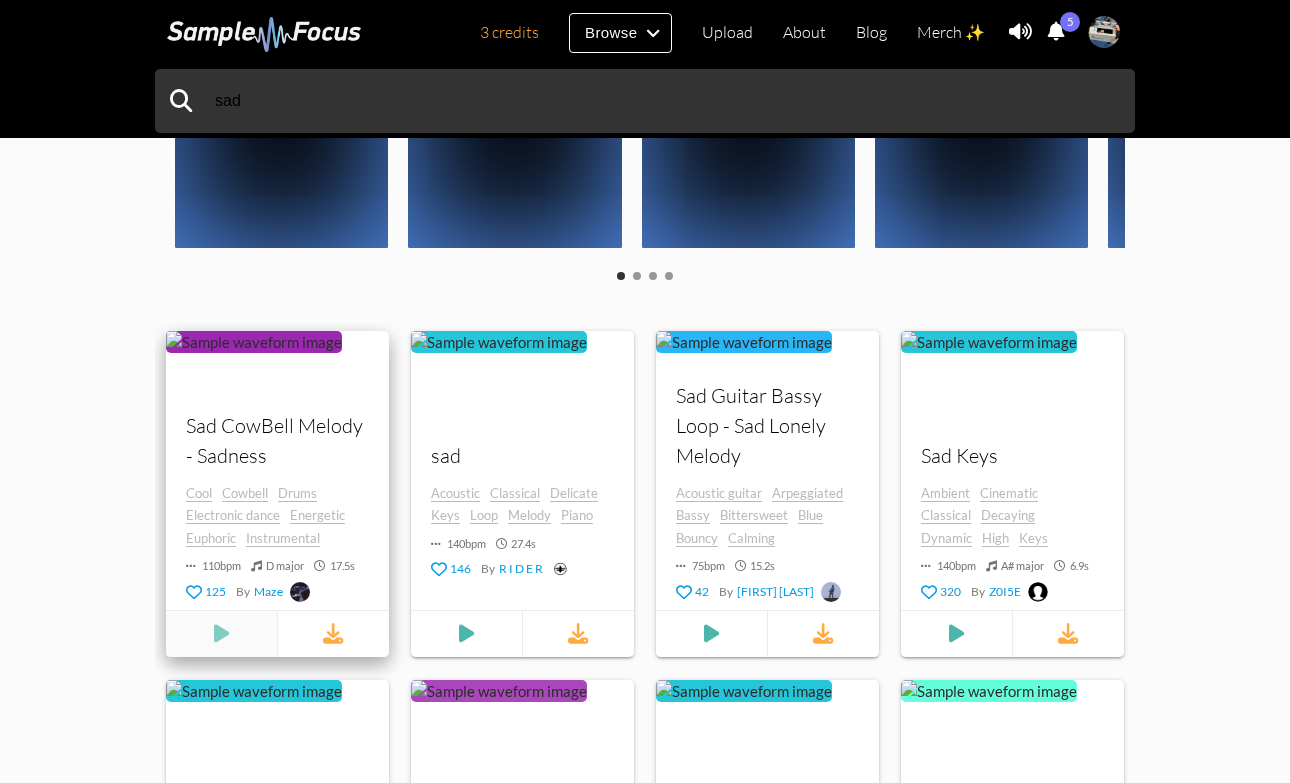 click at bounding box center [221, 634] 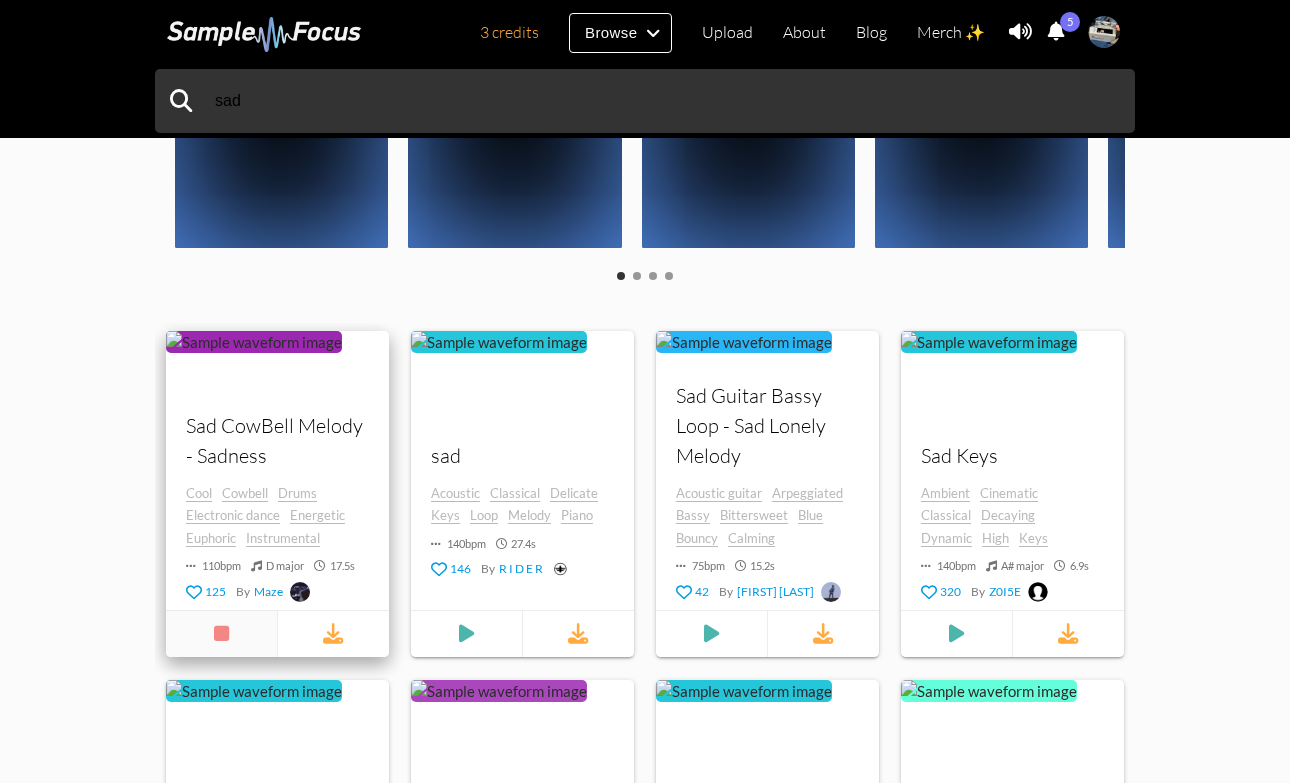 click at bounding box center [221, 634] 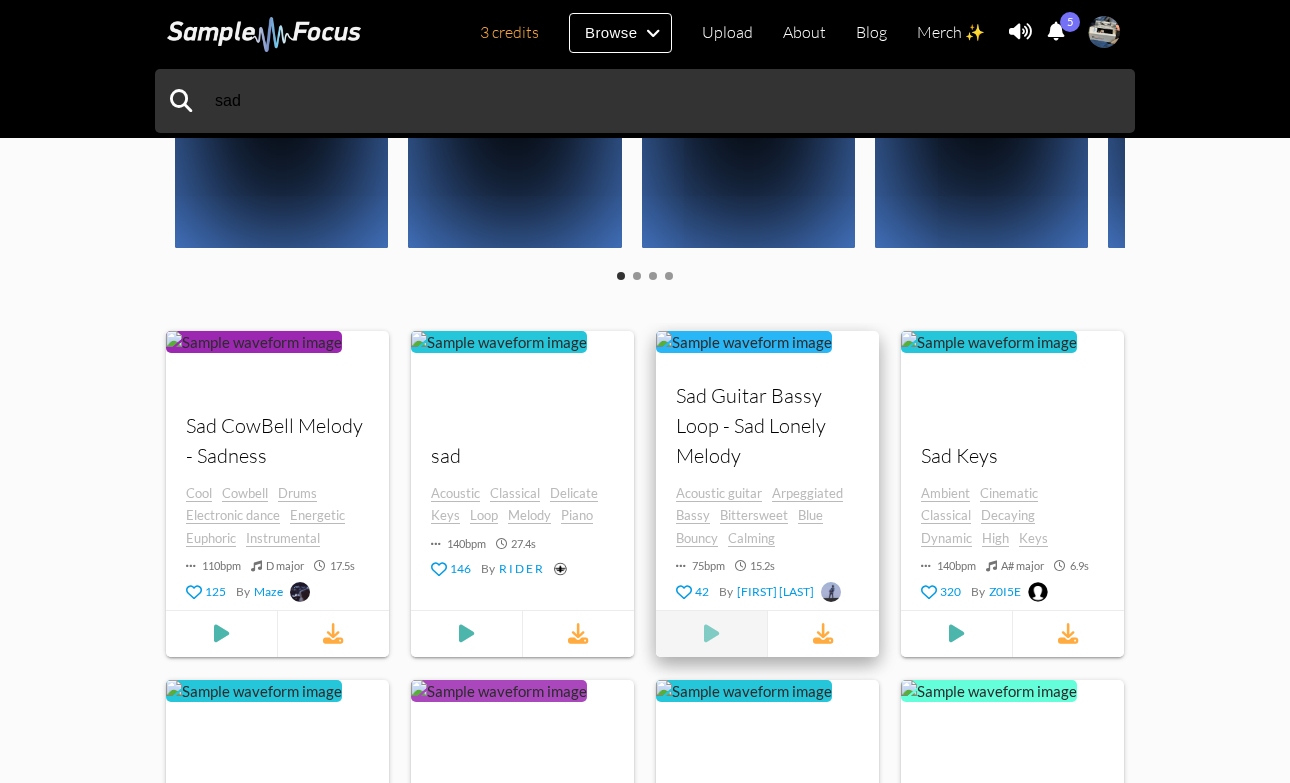 click at bounding box center [221, 634] 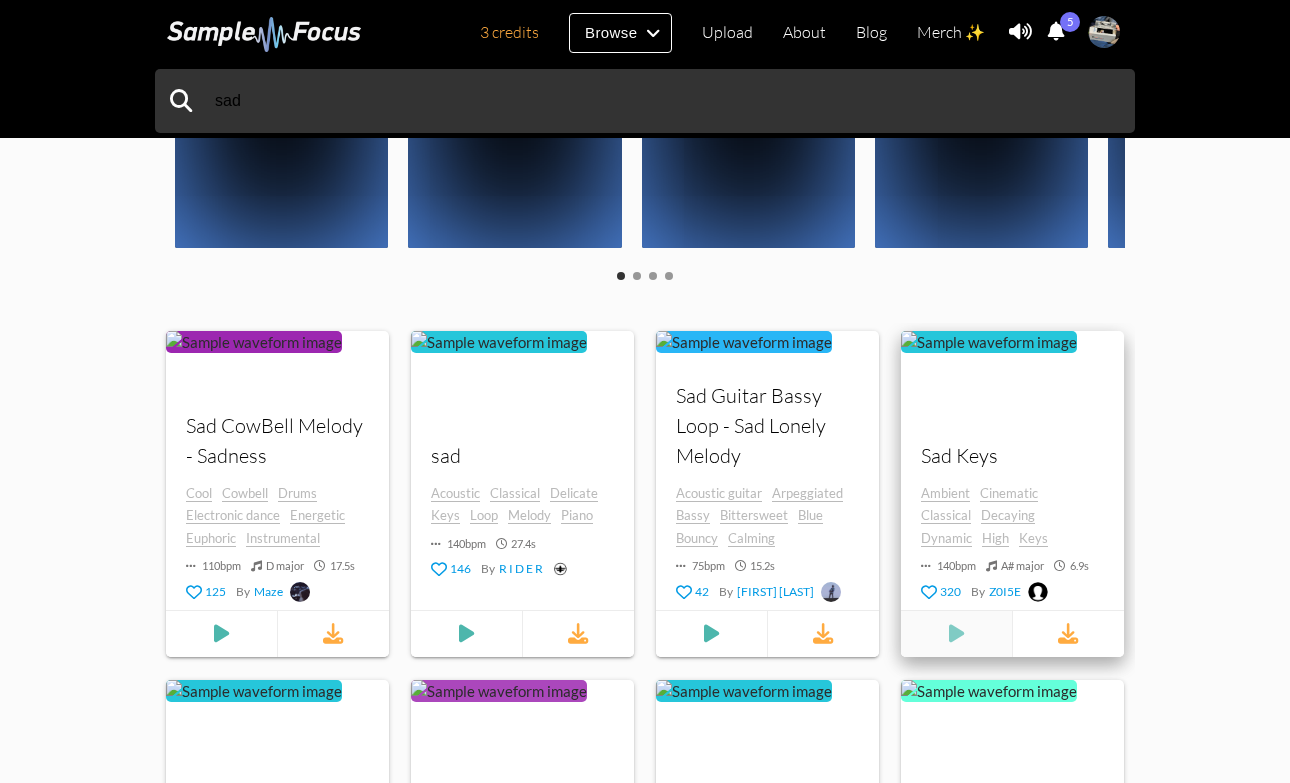 click at bounding box center (221, 634) 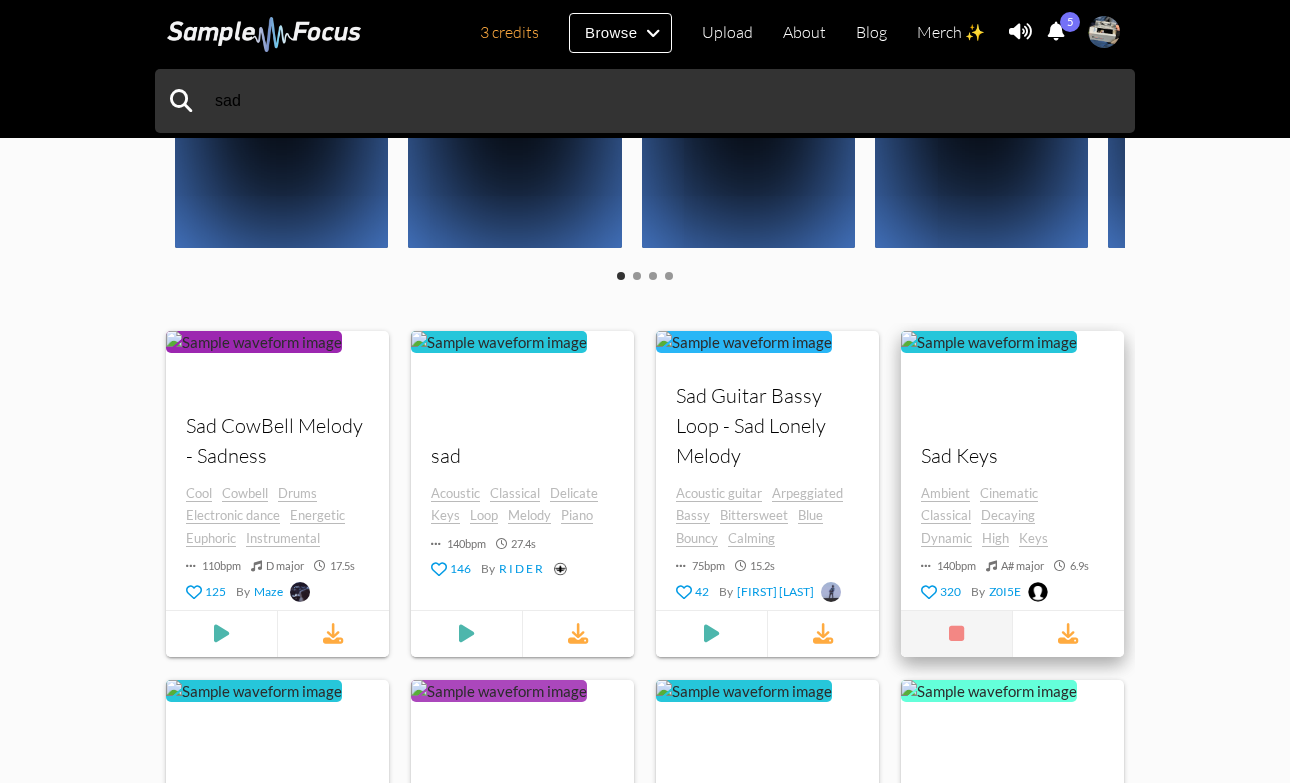 drag, startPoint x: 958, startPoint y: 642, endPoint x: 930, endPoint y: 645, distance: 28.160255 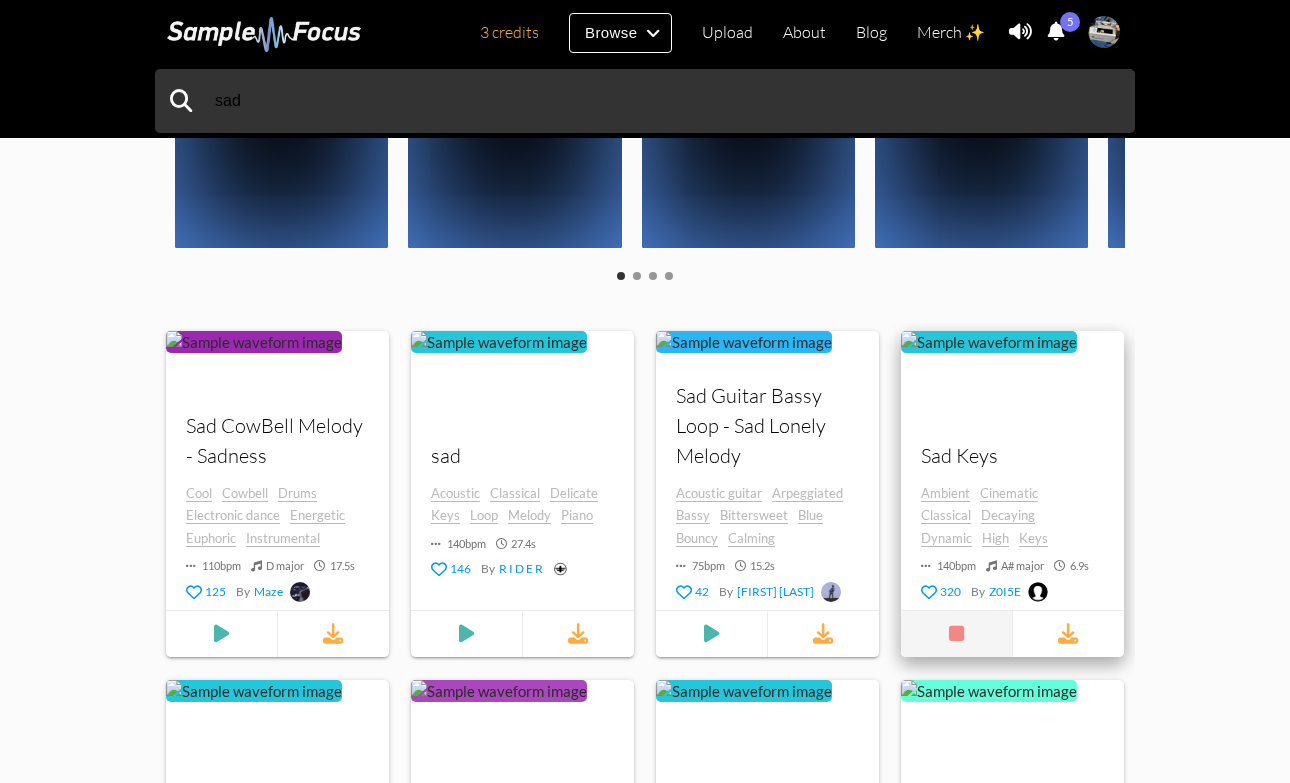 click at bounding box center [956, 634] 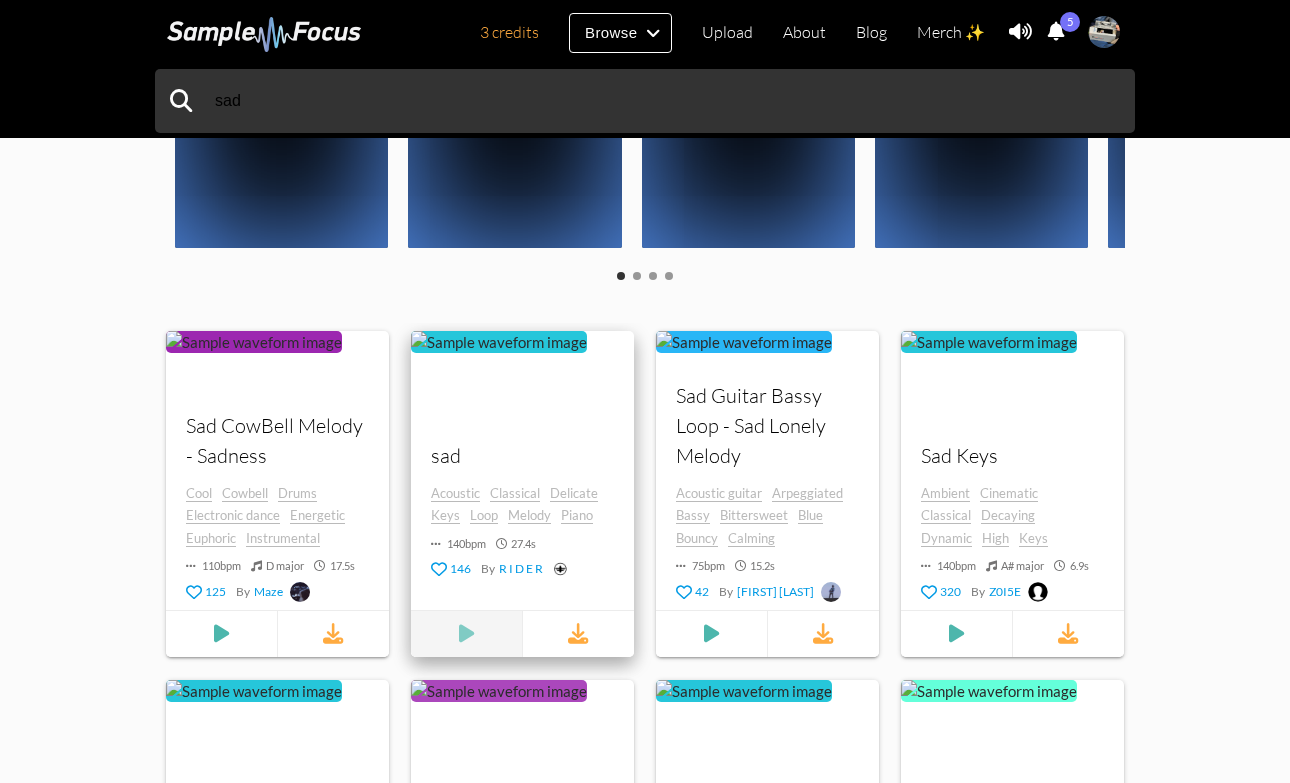 click at bounding box center [221, 634] 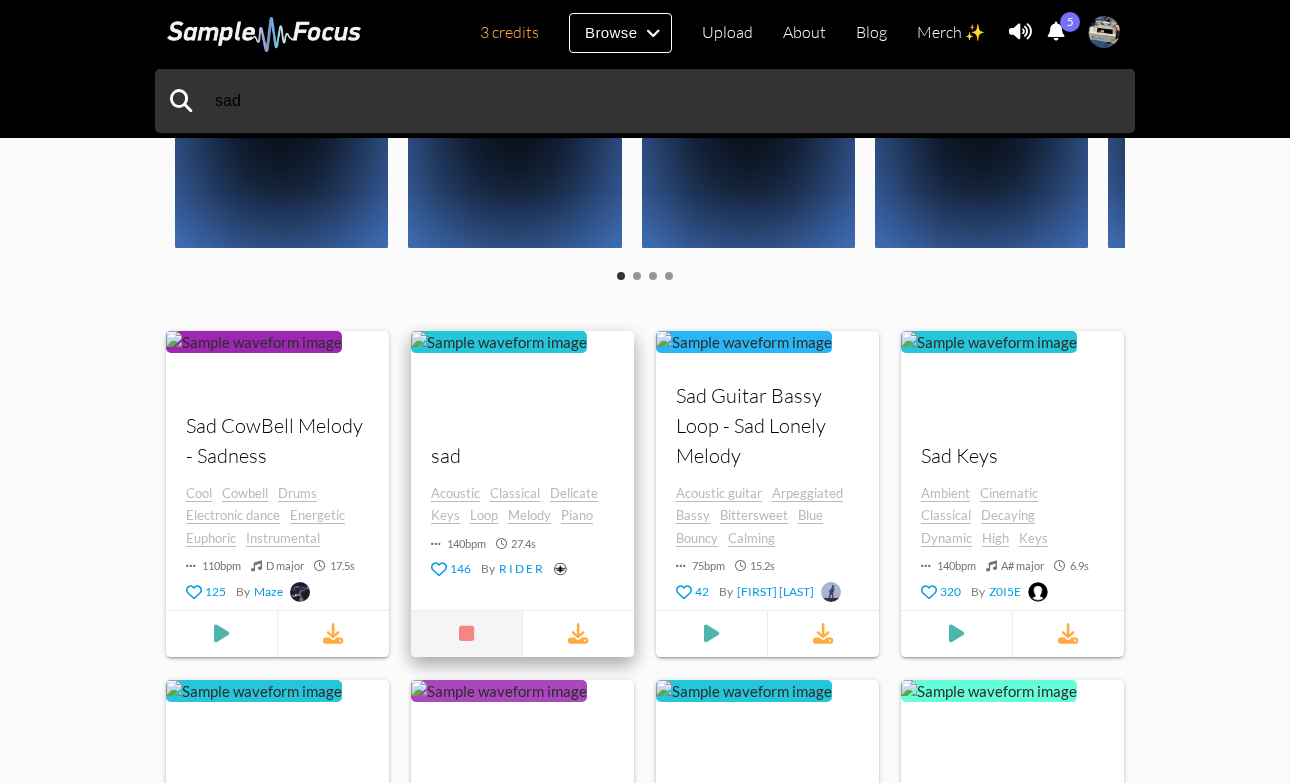 click at bounding box center (466, 634) 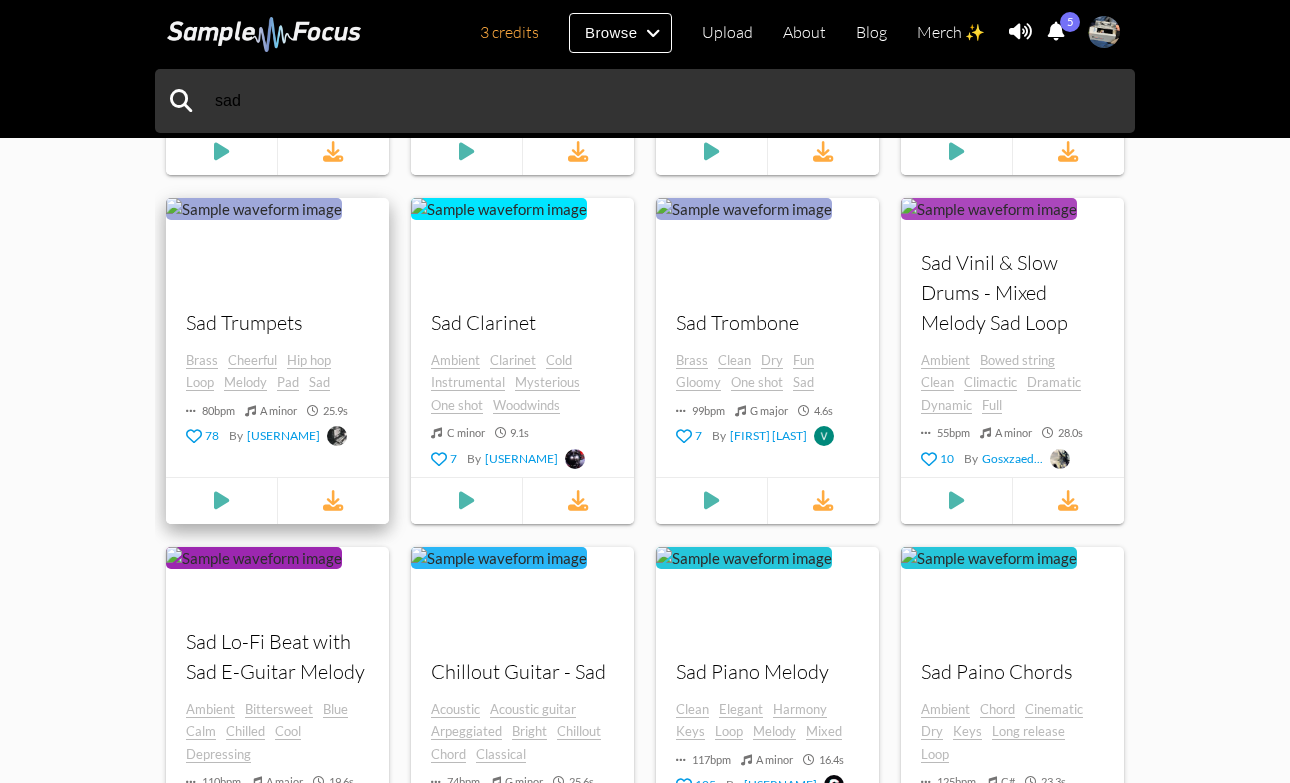 scroll, scrollTop: 2134, scrollLeft: 0, axis: vertical 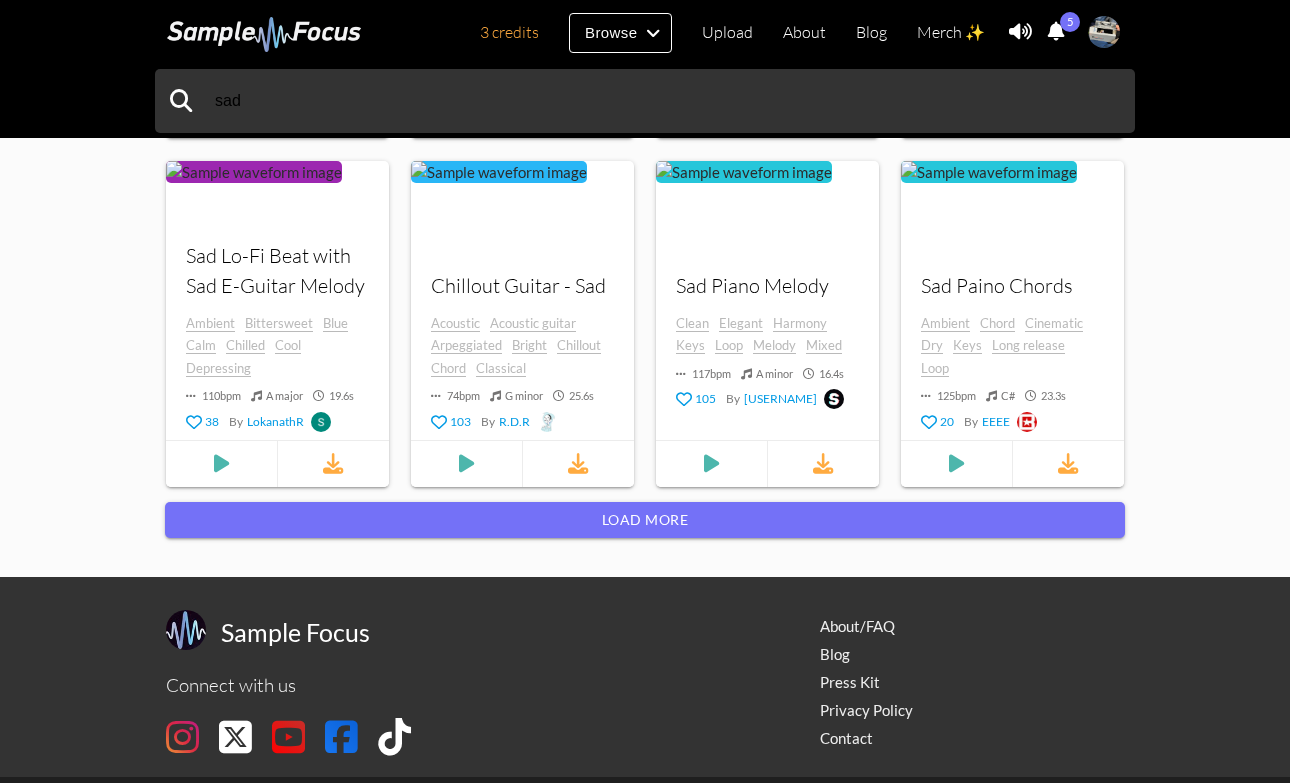click on "Load more" at bounding box center (645, 520) 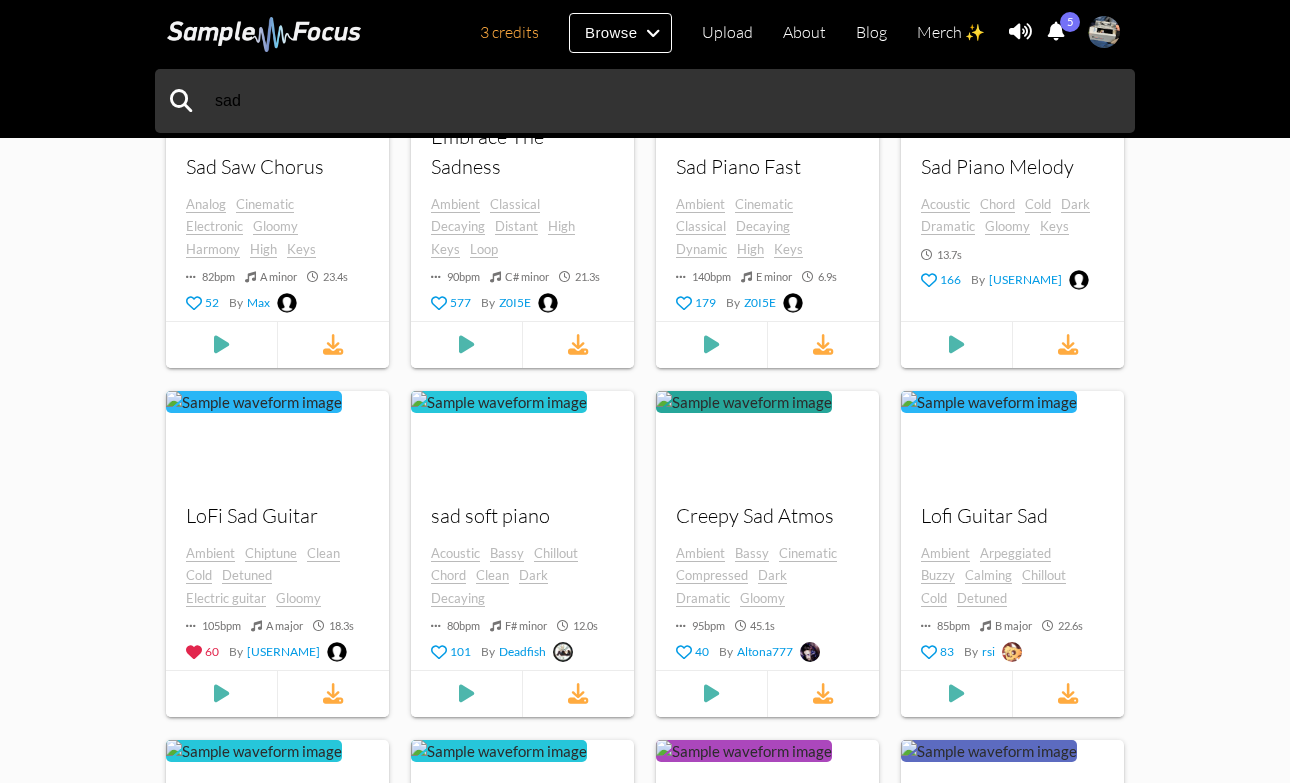 scroll, scrollTop: 5024, scrollLeft: 0, axis: vertical 